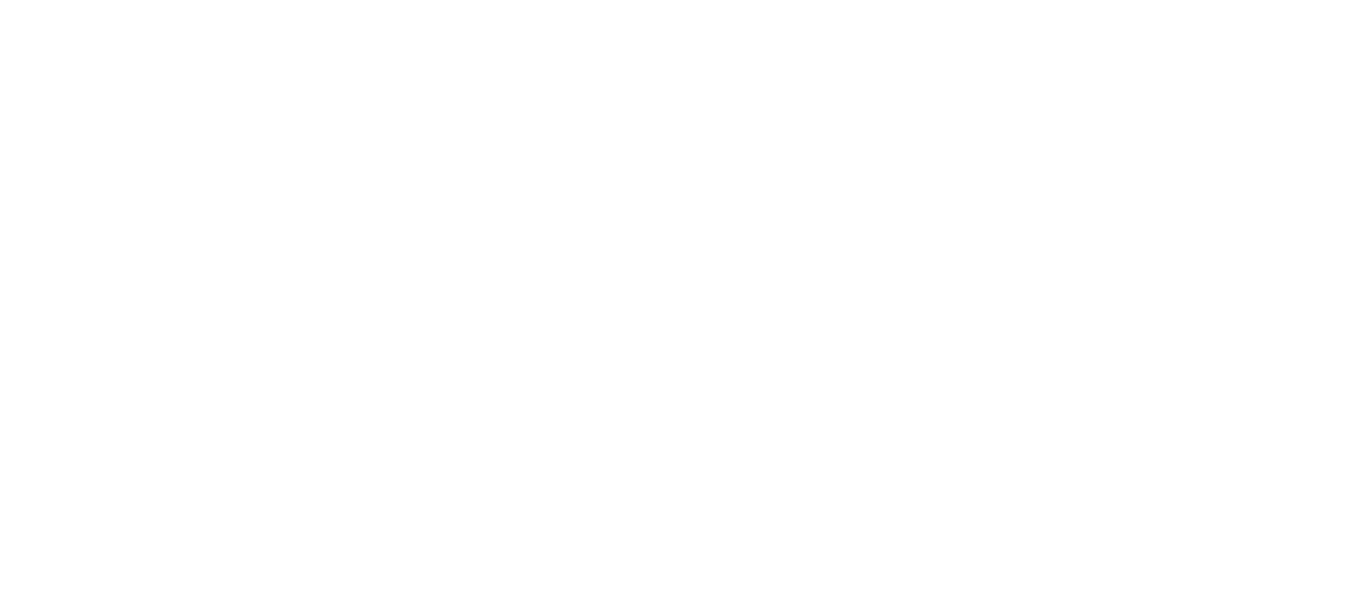 scroll, scrollTop: 0, scrollLeft: 0, axis: both 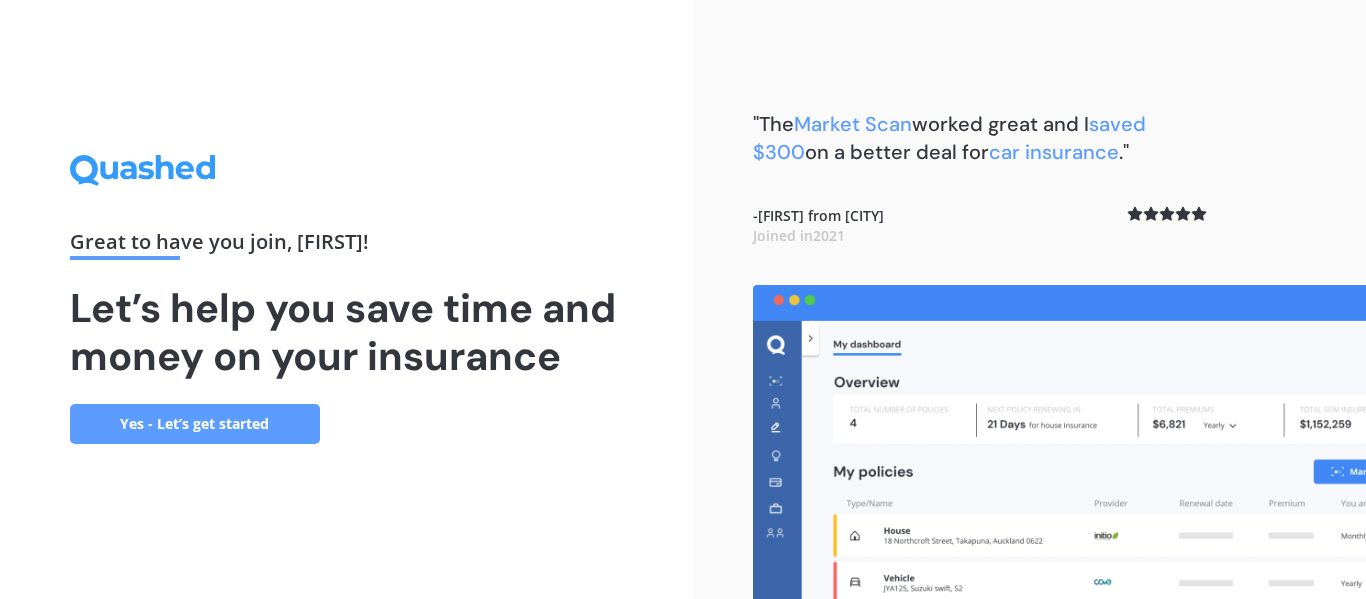 click on "Yes - Let’s get started" at bounding box center (195, 424) 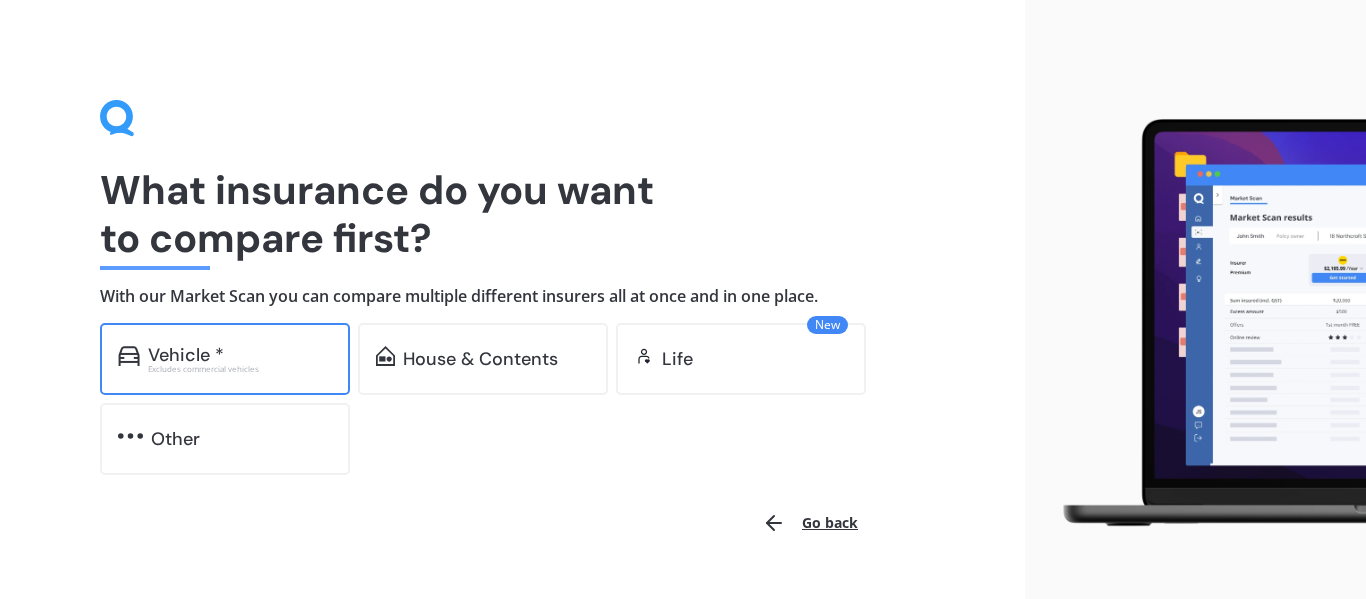 click on "Vehicle *" at bounding box center [240, 355] 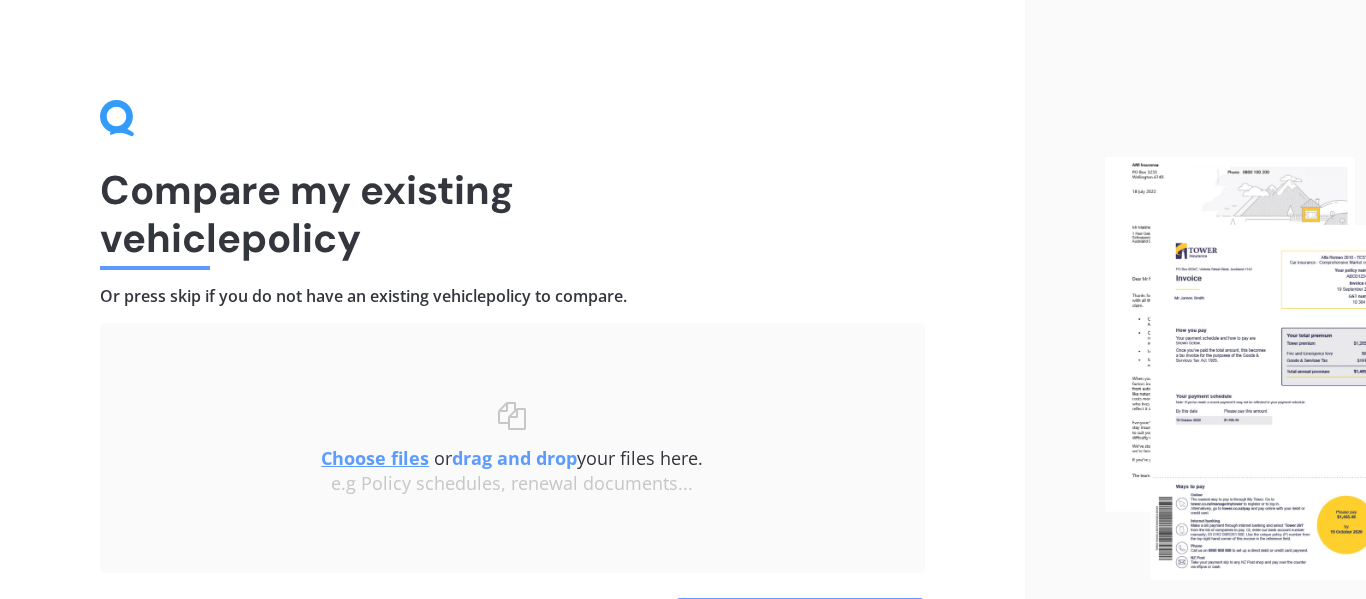scroll, scrollTop: 138, scrollLeft: 0, axis: vertical 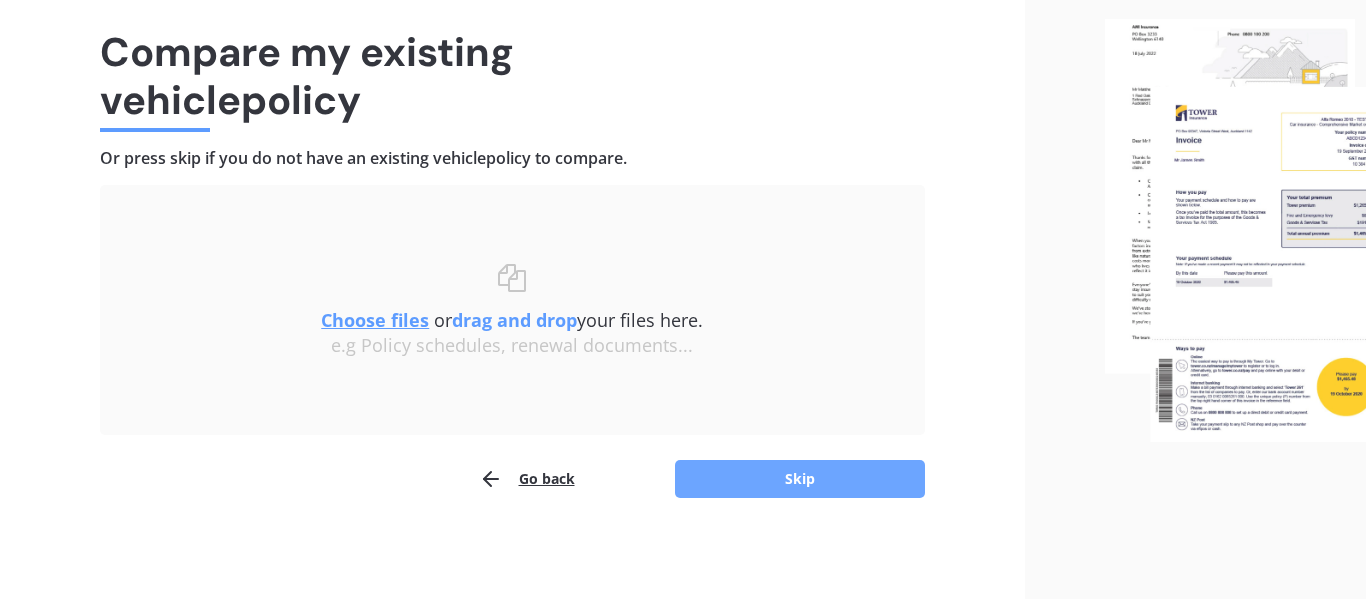 click on "Skip" at bounding box center [800, 479] 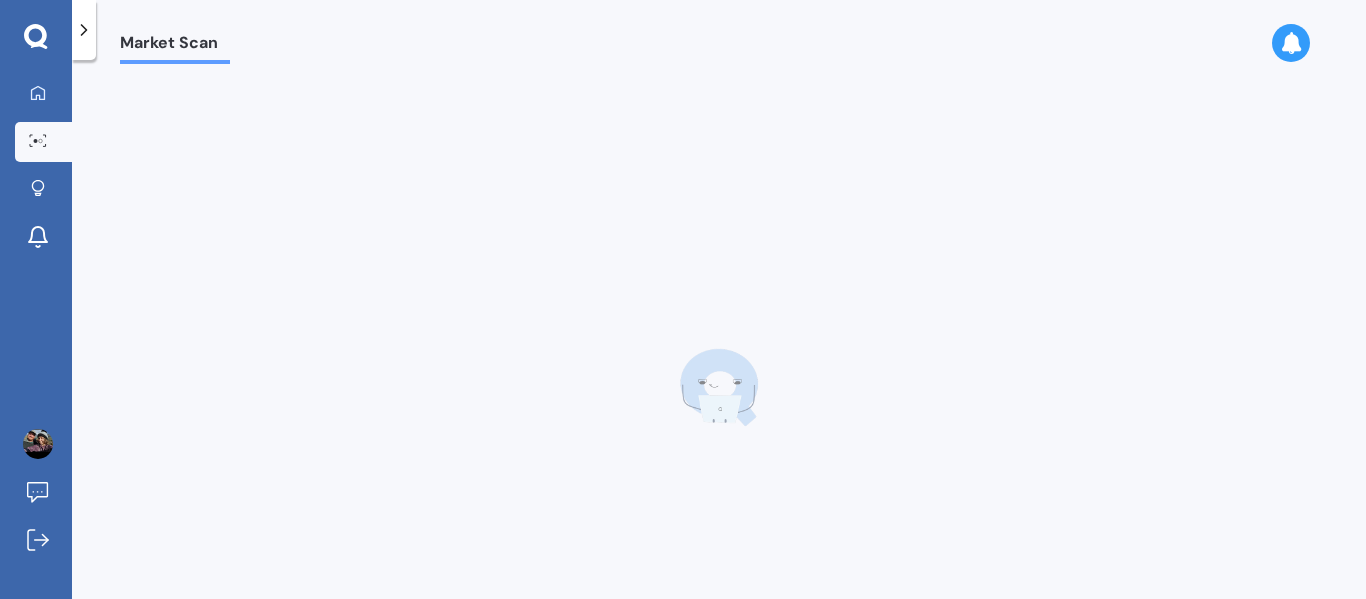 scroll, scrollTop: 0, scrollLeft: 0, axis: both 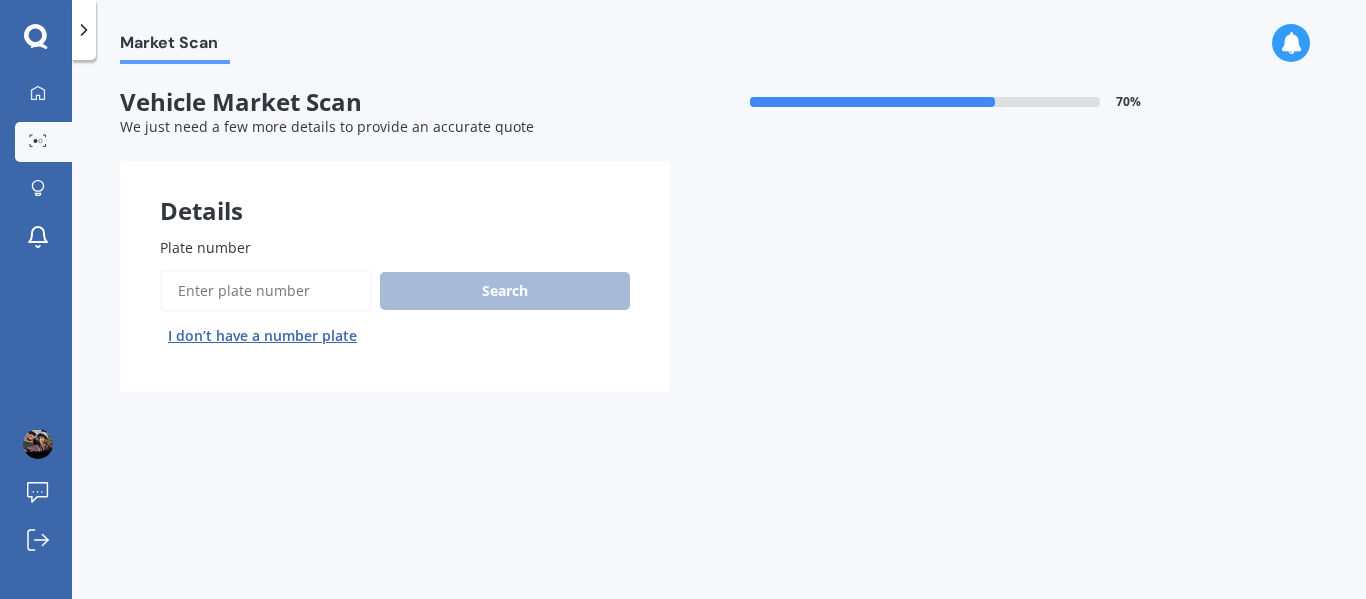 click on "I don’t have a number plate" at bounding box center [262, 336] 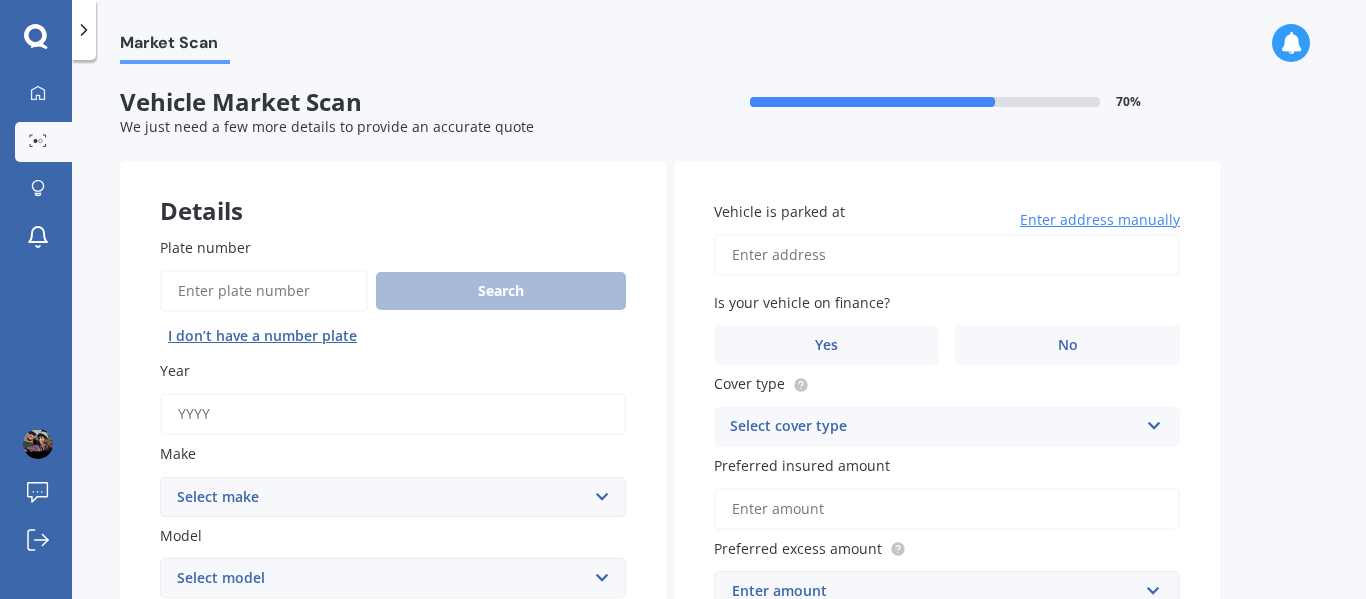 click on "Year" at bounding box center (393, 414) 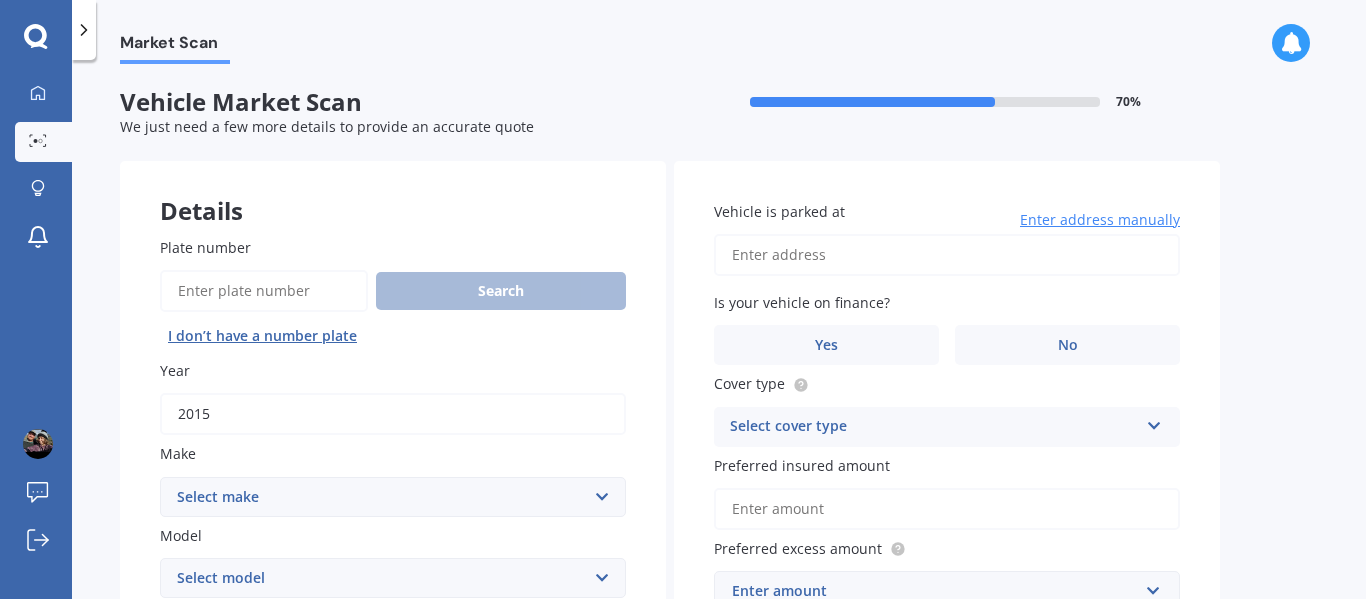 type on "2015" 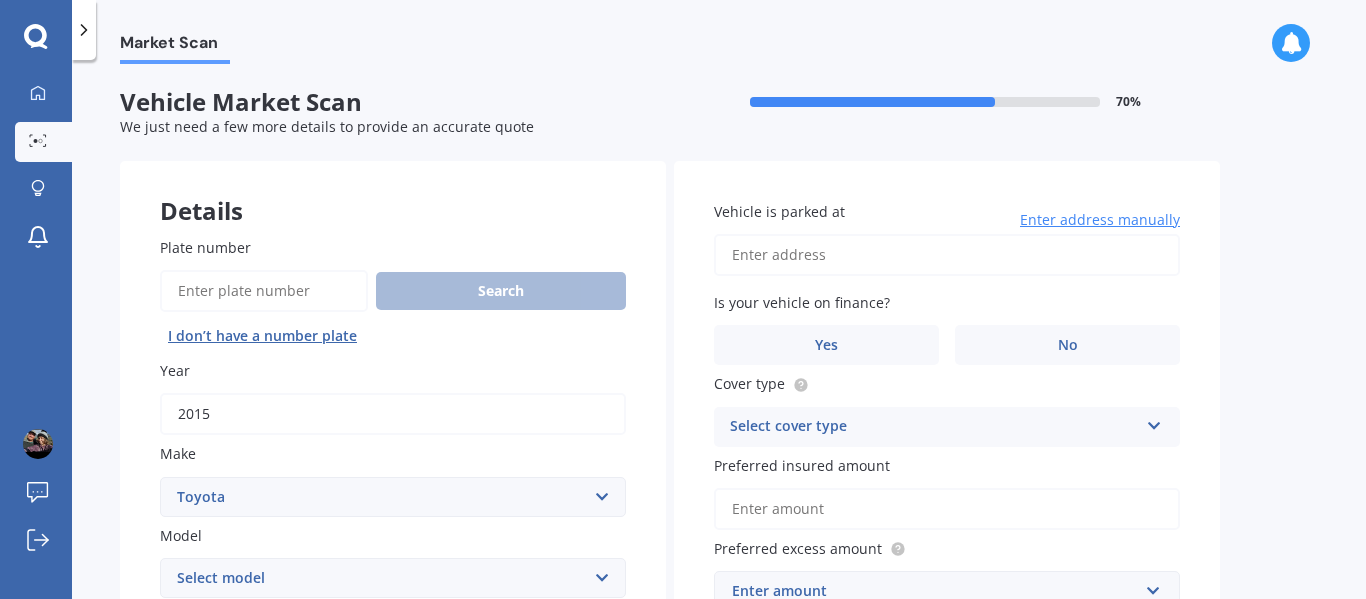 click on "Select make AC ALFA ROMEO ASTON MARTIN AUDI AUSTIN BEDFORD Bentley BMW BYD CADILLAC CAN-AM CHERY CHEVROLET CHRYSLER Citroen CRUISEAIR CUPRA DAEWOO DAIHATSU DAIMLER DAMON DIAHATSU DODGE EXOCET FACTORY FIVE FERRARI FIAT Fiord FLEETWOOD FORD FOTON FRASER GEELY GENESIS GEORGIE BOY GMC GREAT WALL GWM HAVAL HILLMAN HINO HOLDEN HOLIDAY RAMBLER HONDA HUMMER HYUNDAI INFINITI ISUZU IVECO JAC JAECOO JAGUAR JEEP KGM KIA LADA LAMBORGHINI LANCIA LANDROVER LDV LEAPMOTOR LEXUS LINCOLN LOTUS LUNAR M.G M.G. MAHINDRA MASERATI MAZDA MCLAREN MERCEDES AMG Mercedes Benz MERCEDES-AMG MERCURY MINI Mitsubishi MORGAN MORRIS NEWMAR Nissan OMODA OPEL OXFORD PEUGEOT Plymouth Polestar PONTIAC PORSCHE PROTON RAM Range Rover Rayne RENAULT ROLLS ROYCE ROVER SAAB SATURN SEAT SHELBY SKODA SMART SSANGYONG SUBARU SUZUKI TATA TESLA TIFFIN Toyota TRIUMPH TVR Vauxhall VOLKSWAGEN VOLVO WESTFIELD WINNEBAGO ZX" at bounding box center [393, 497] 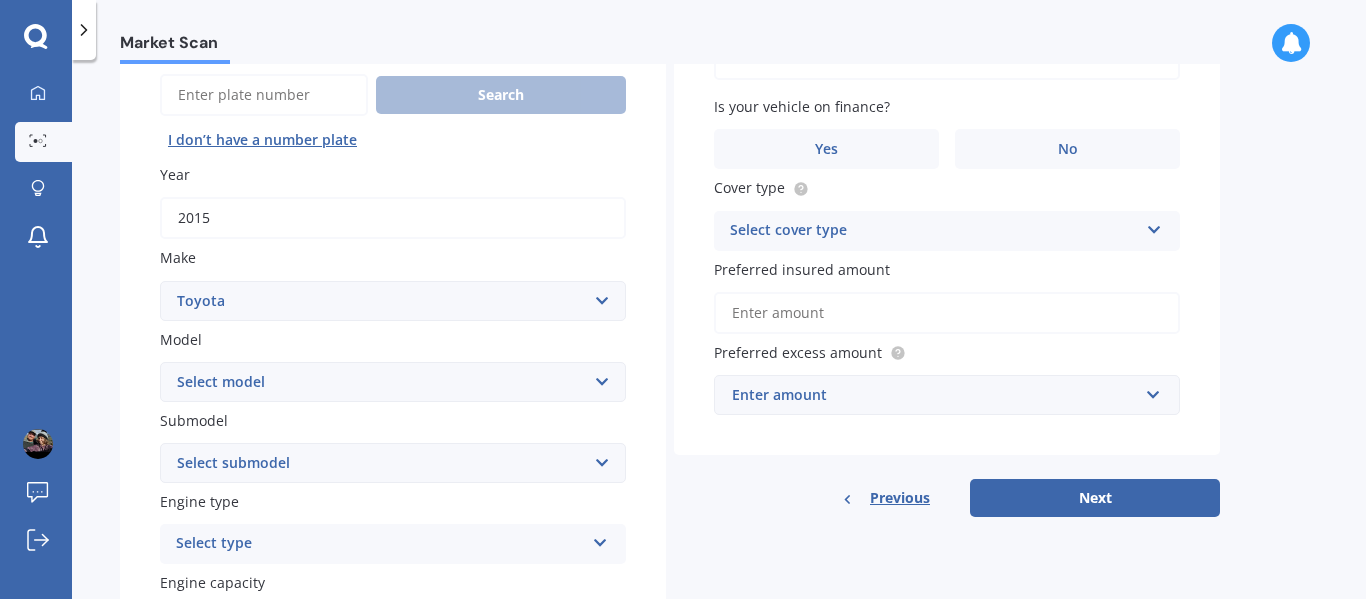 scroll, scrollTop: 197, scrollLeft: 0, axis: vertical 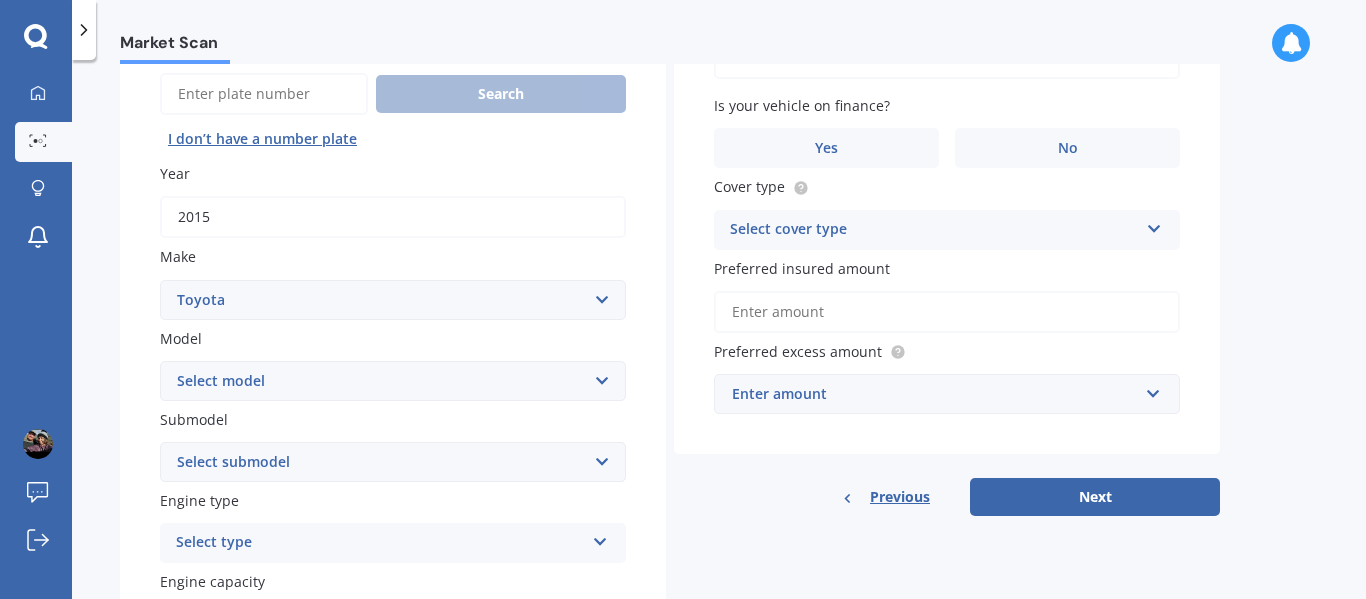 click on "Select model 4 Runner 86 Allex Allion Alphard Altezza Aqua Aristo Aurion Auris Avalon Avensis AYGO bB Belta Blade Blizzard 4WD Brevis Bundera 4WD C-HR Caldina Cami Camry Carib Carina Cavalier Celica Celsior Century Ceres Chaser Coaster Corolla Corona Corsa Cressida Cresta Crown Curren Cynos Deliboy Duet Dyna Echo Esquire Estima FJ Fortuner Funcargo Gaia Gracia Grande Granvia Harrier Hiace Highlander HILUX Ipsum iQ Isis IST Kluger Landcruiser LANDCRUISER PRADO Levin Liteace Marino Mark 2 Mark X Mirai MR-S MR2 Nadia Noah Nova Opa Paseo Passo Pixis Platz Porte Premio Previa MPV Prius Probox Progres Qualis Ractis RAIZE Raum RAV-4 Regius Van Runx Rush Sai Scepter Sera Sienta Soarer Spacio Spade Sprinter Starlet Succeed Supra Surf Tank Tarago Tercel Townace Toyo-ace Trueno Tundra Vanguard Vellfire Verossa Vienta Vista Vitz Voltz Voxy Will Windom Wish Yaris" at bounding box center [393, 381] 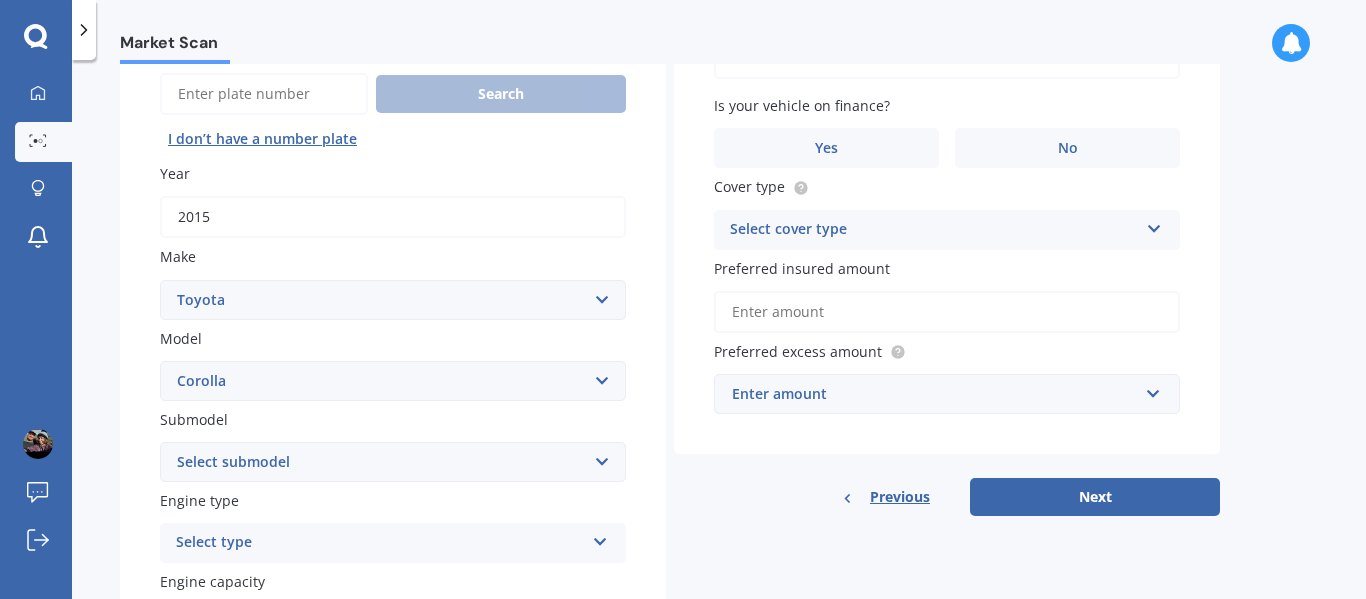 click on "Select model 4 Runner 86 Allex Allion Alphard Altezza Aqua Aristo Aurion Auris Avalon Avensis AYGO bB Belta Blade Blizzard 4WD Brevis Bundera 4WD C-HR Caldina Cami Camry Carib Carina Cavalier Celica Celsior Century Ceres Chaser Coaster Corolla Corona Corsa Cressida Cresta Crown Curren Cynos Deliboy Duet Dyna Echo Esquire Estima FJ Fortuner Funcargo Gaia Gracia Grande Granvia Harrier Hiace Highlander HILUX Ipsum iQ Isis IST Kluger Landcruiser LANDCRUISER PRADO Levin Liteace Marino Mark 2 Mark X Mirai MR-S MR2 Nadia Noah Nova Opa Paseo Passo Pixis Platz Porte Premio Previa MPV Prius Probox Progres Qualis Ractis RAIZE Raum RAV-4 Regius Van Runx Rush Sai Scepter Sera Sienta Soarer Spacio Spade Sprinter Starlet Succeed Supra Surf Tank Tarago Tercel Townace Toyo-ace Trueno Tundra Vanguard Vellfire Verossa Vienta Vista Vitz Voltz Voxy Will Windom Wish Yaris" at bounding box center [393, 381] 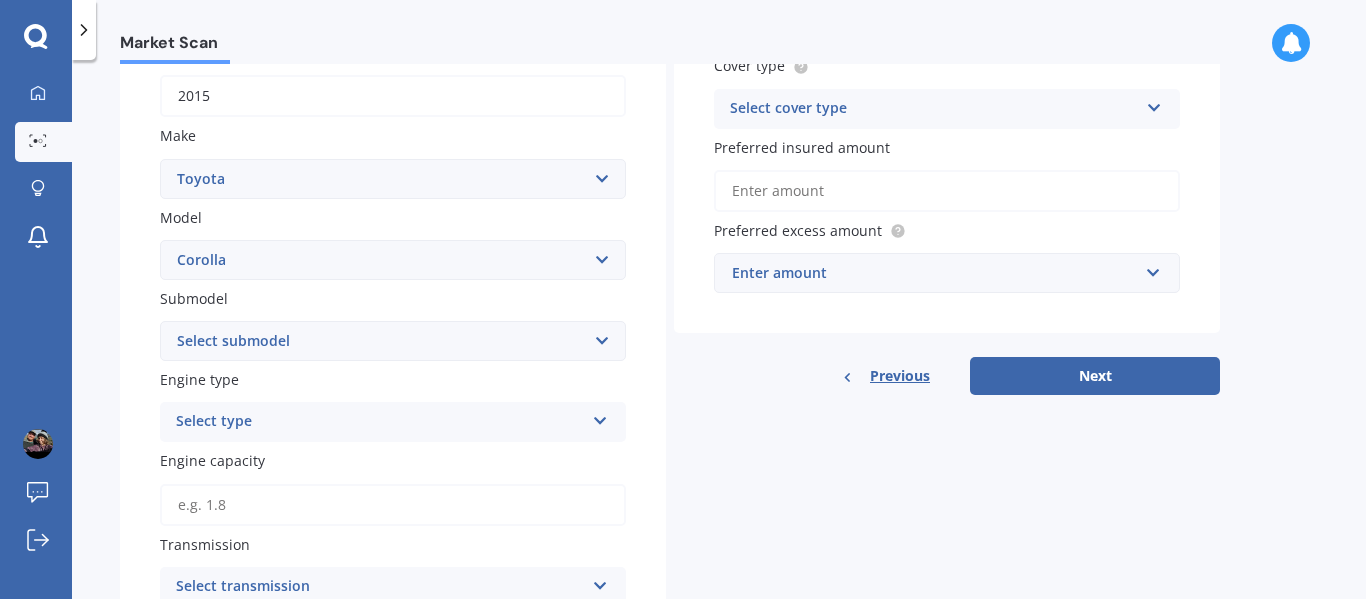 scroll, scrollTop: 341, scrollLeft: 0, axis: vertical 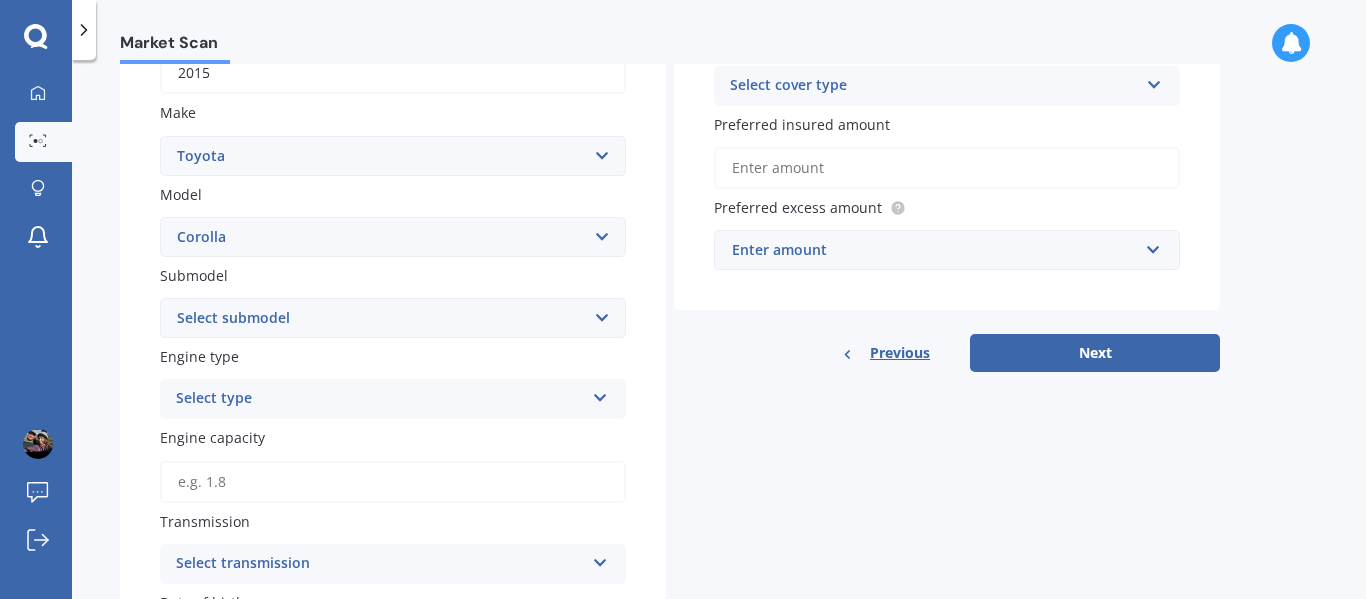 click on "Select type Petrol Diesel EV Hybrid" at bounding box center (393, 399) 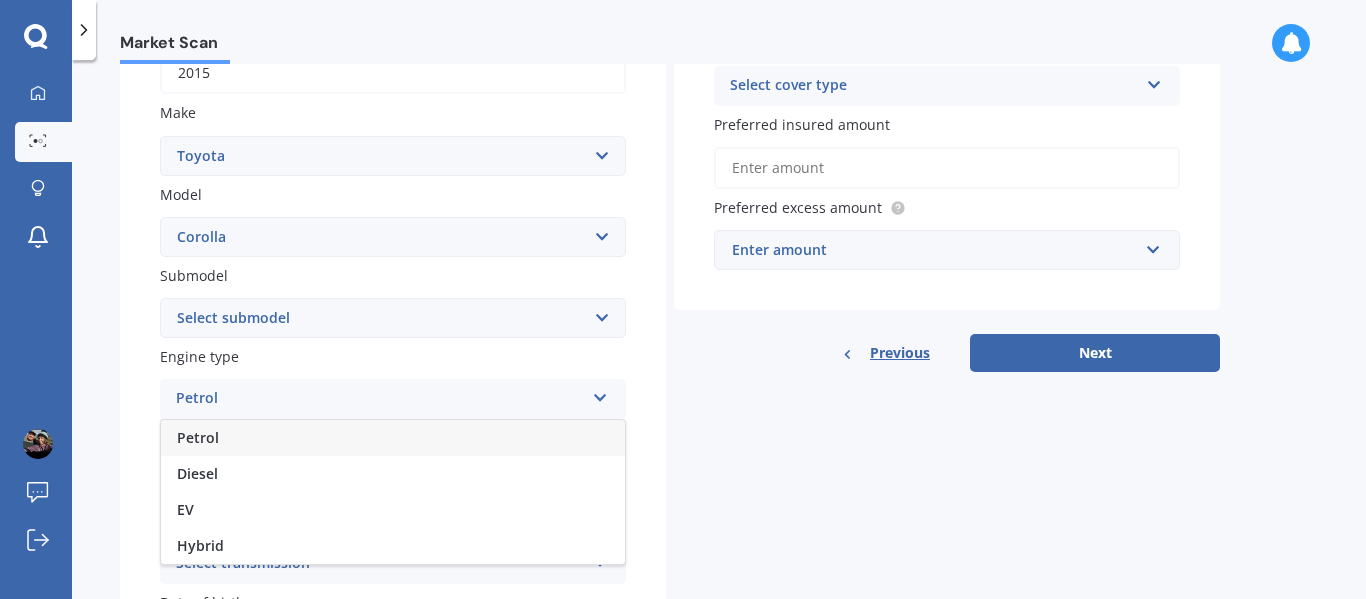 click on "Petrol" at bounding box center (393, 438) 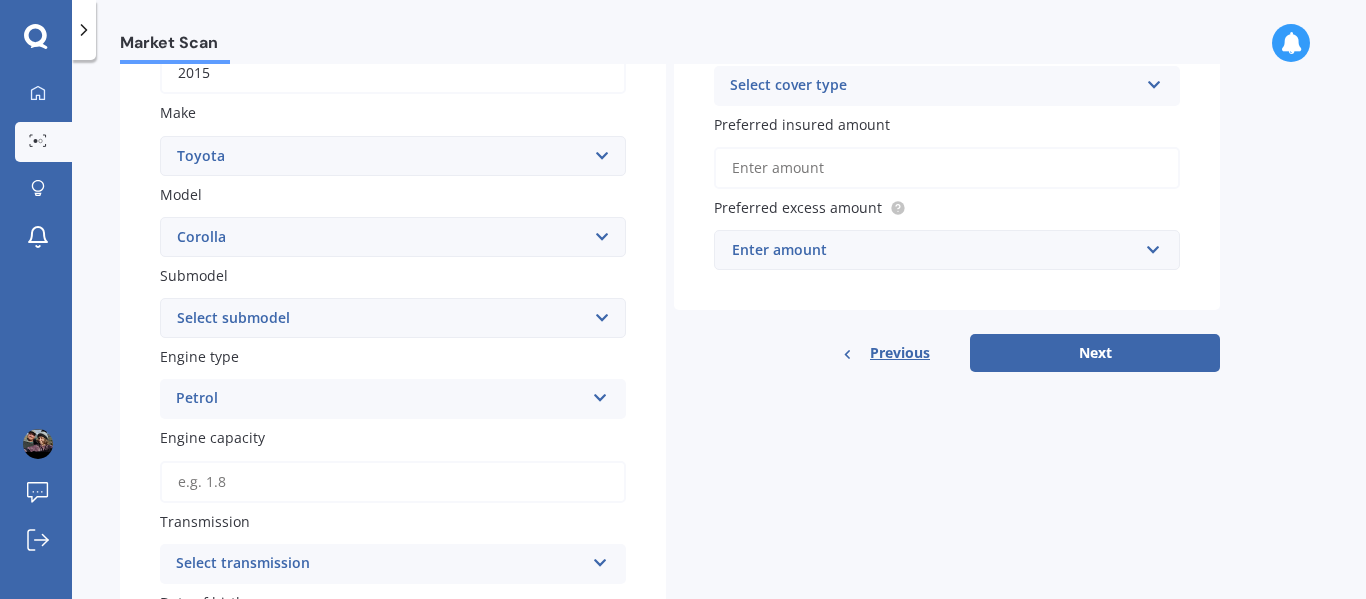 scroll, scrollTop: 382, scrollLeft: 0, axis: vertical 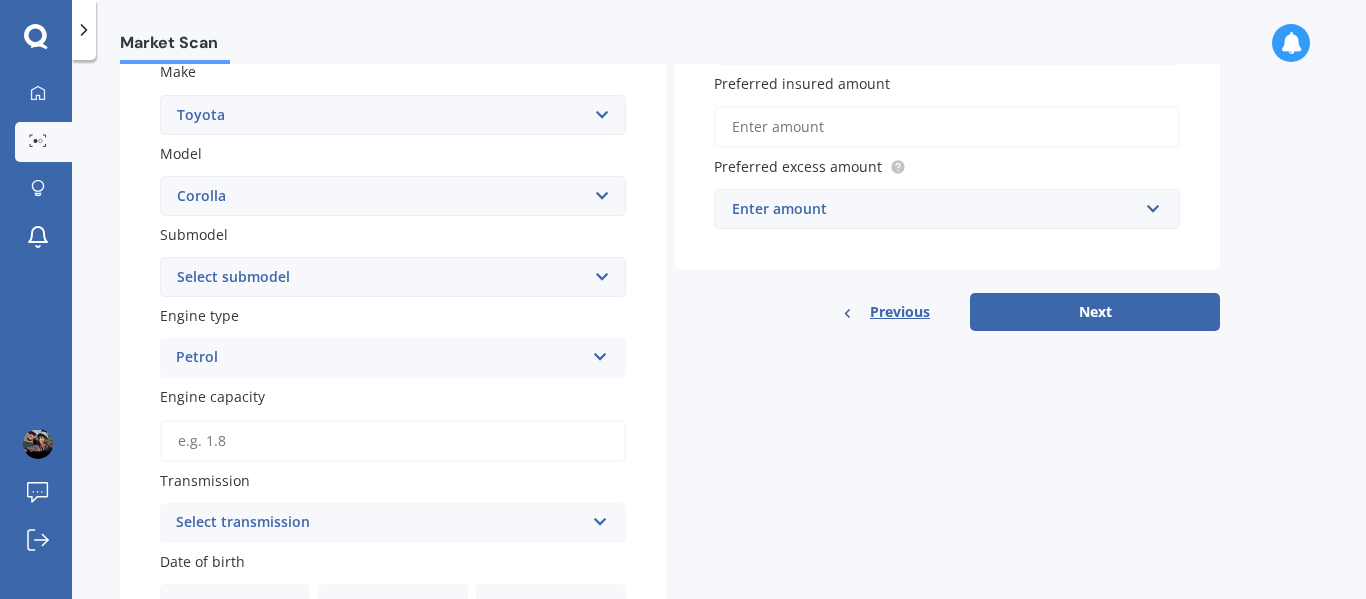 click on "Select submodel (All other) Axio Diesel Fielder 2WD Fielder 4WD FXGT GL GLX 1.8 GLX Sedan GS GTI GTI Sports GX 1.6 GX 1.8 GX CVT Hatch GX Sedan GX Wagon auto GX Wagon manual Hatch Hybrid Hybrid Levin 1.6 Levin SX Hatch Levin ZR Hatch Runx SE 1.5 Sportivo Non Turbo 1.8 Litre Sportivo Turbo 1.8 Litre Sprinter Sprinter GT Touring 4WD wagon Touring S/W Touring Wagon Hybrid TS 1.8 Van XL ZR Sedan" at bounding box center (393, 277) 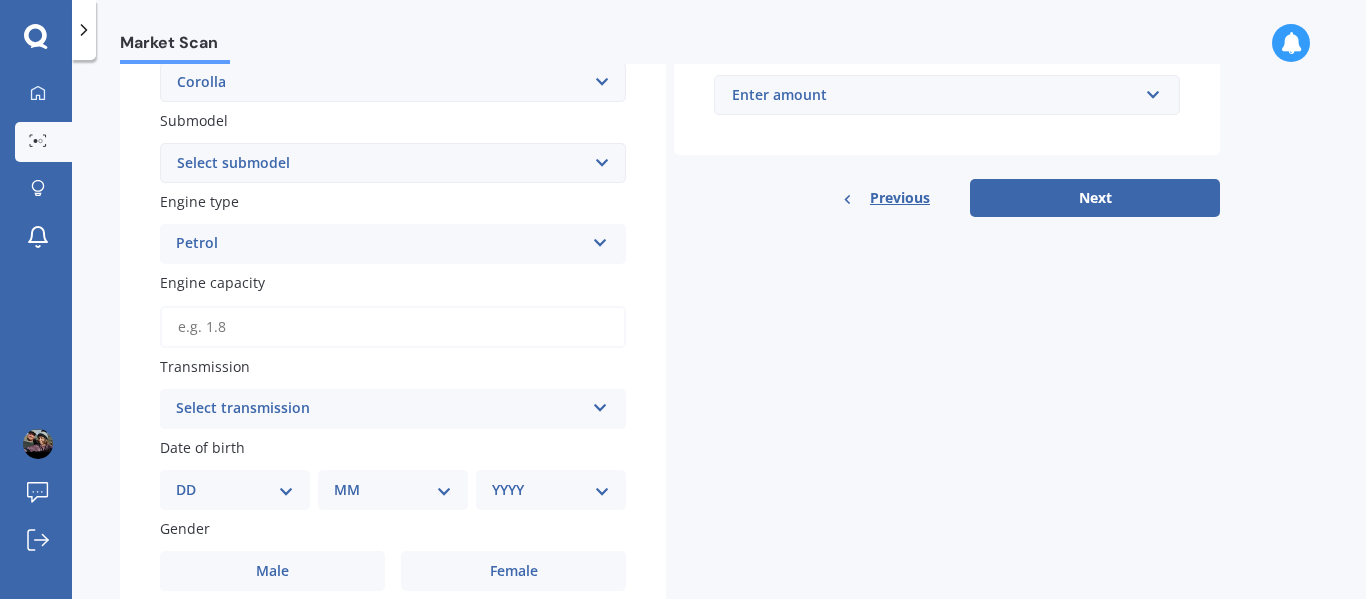 scroll, scrollTop: 499, scrollLeft: 0, axis: vertical 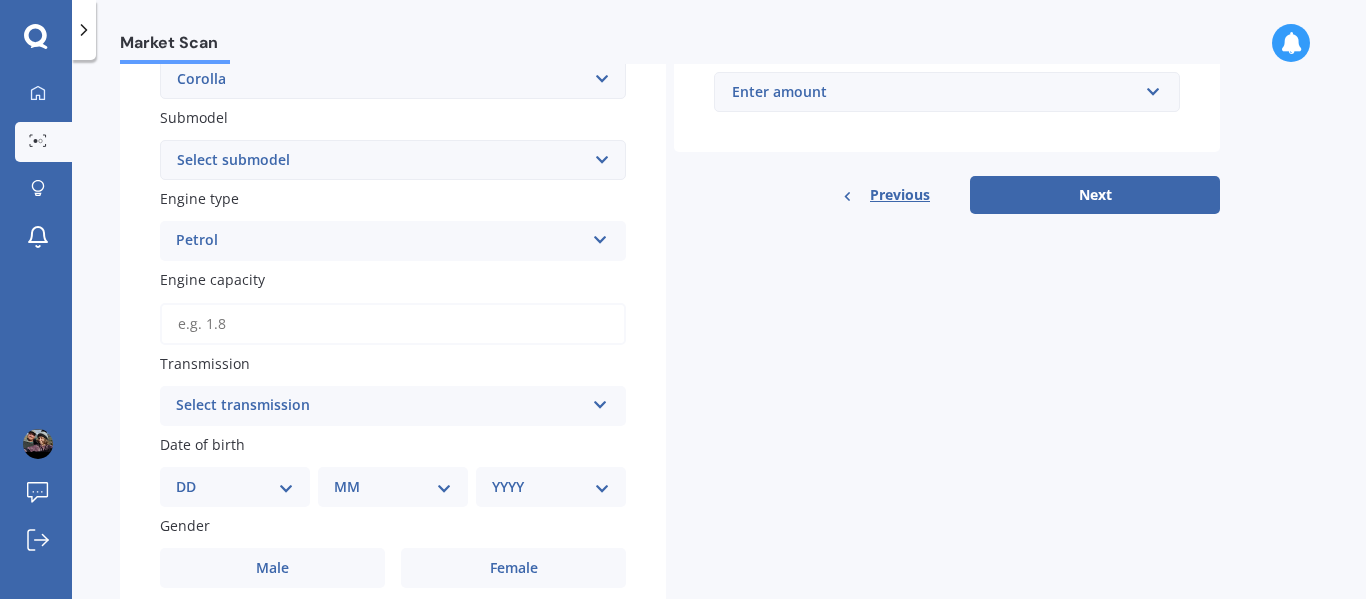 click on "Select transmission" at bounding box center (380, 406) 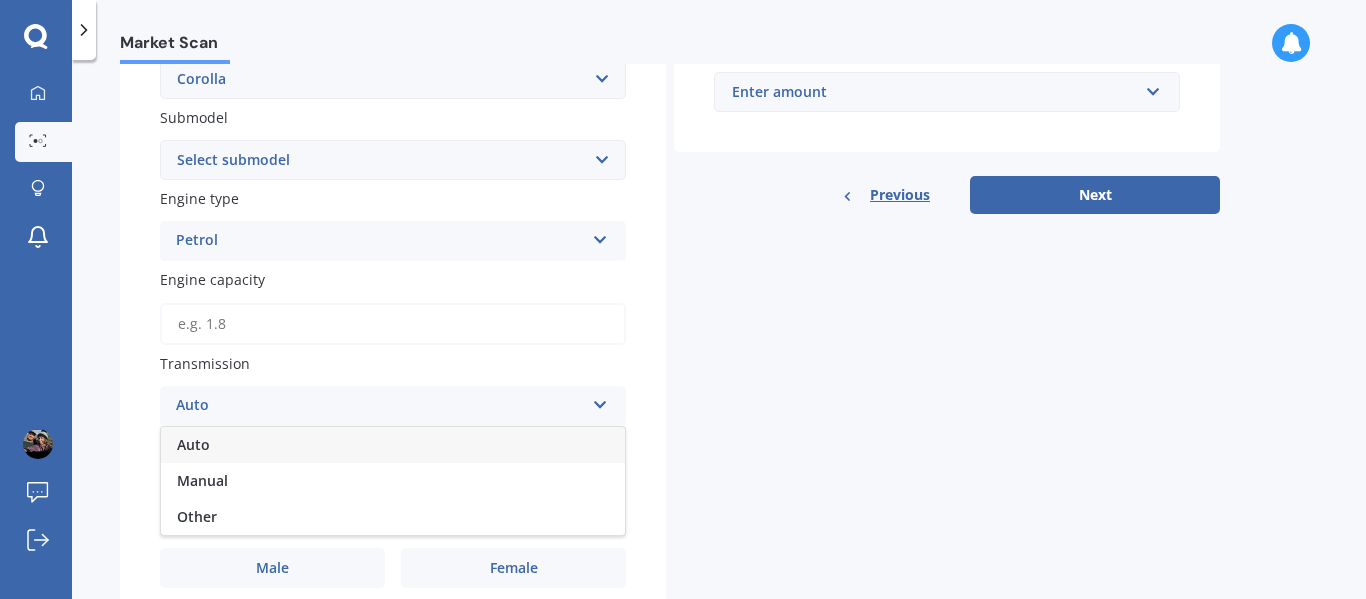 click on "Auto" at bounding box center (393, 445) 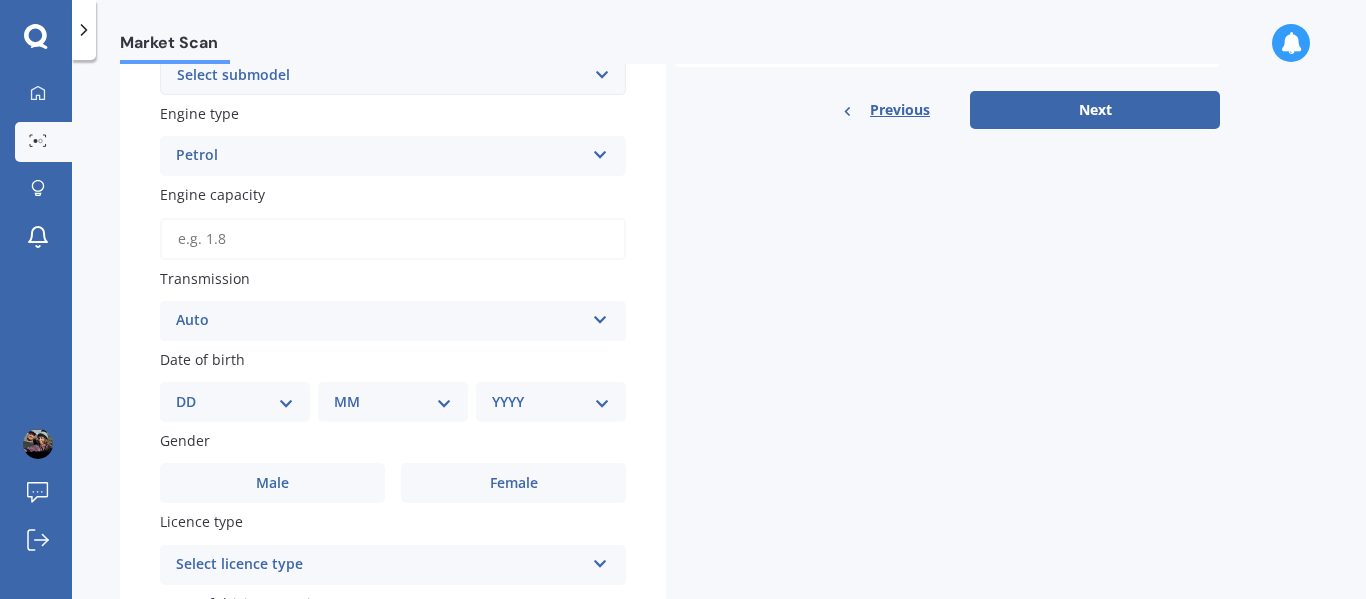 scroll, scrollTop: 593, scrollLeft: 0, axis: vertical 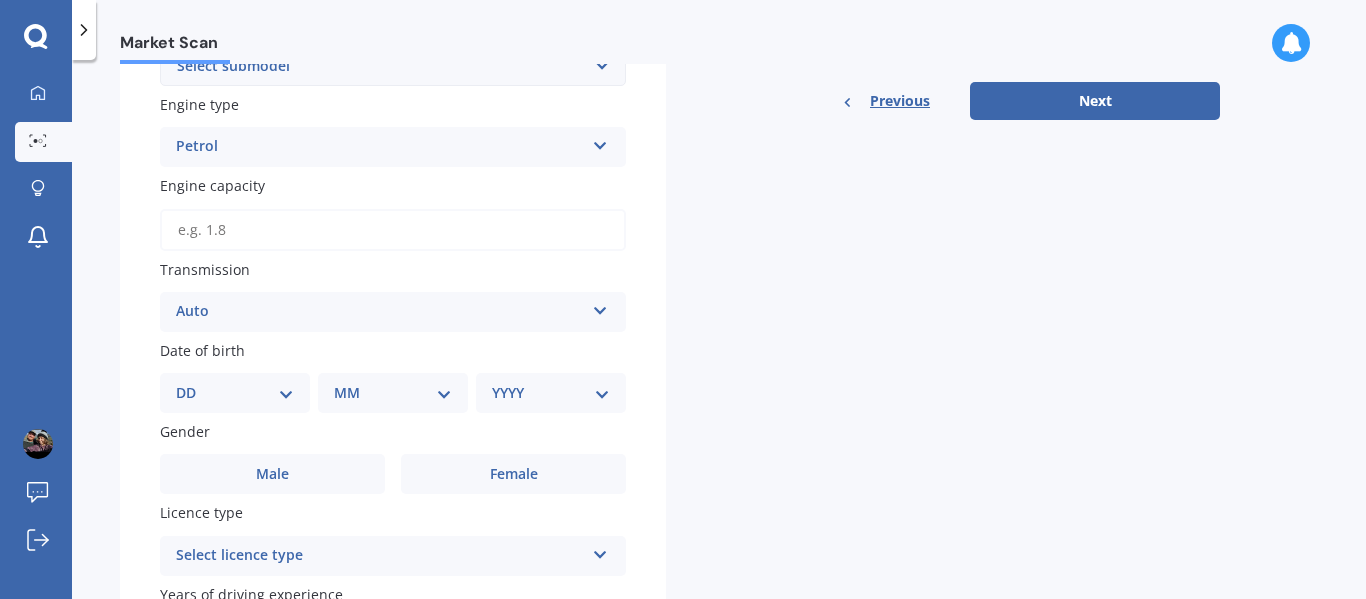 click on "DD 01 02 03 04 05 06 07 08 09 10 11 12 13 14 15 16 17 18 19 20 21 22 23 24 25 26 27 28 29 30 31" at bounding box center (235, 393) 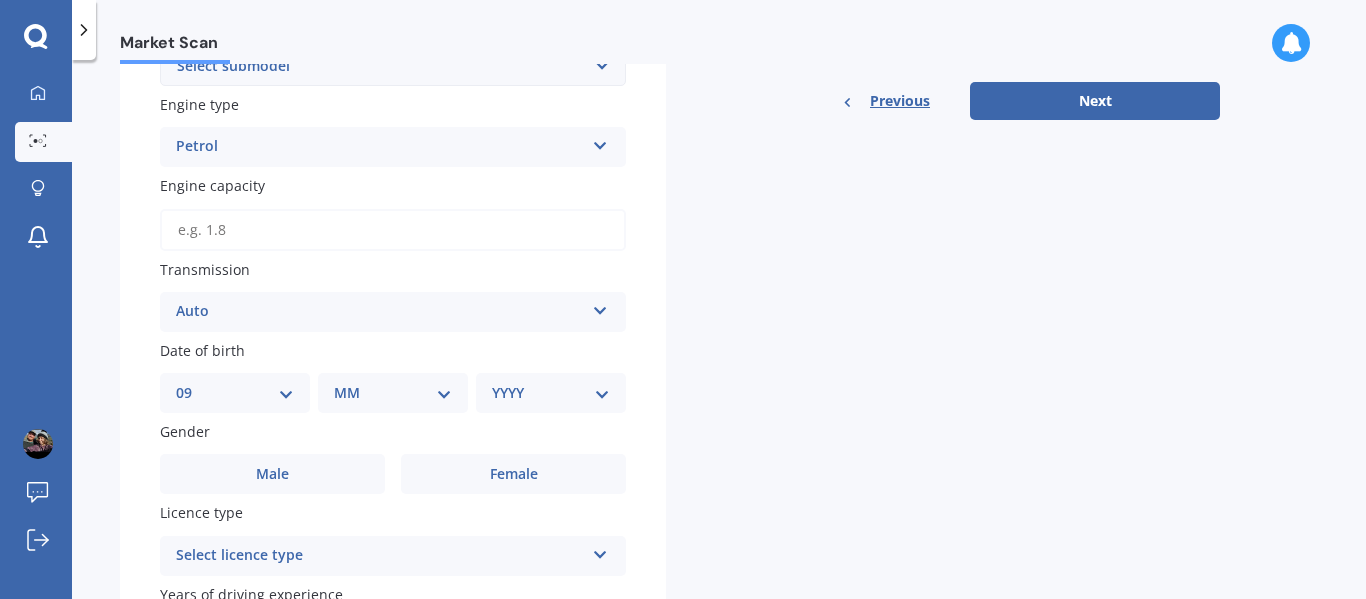 click on "DD 01 02 03 04 05 06 07 08 09 10 11 12 13 14 15 16 17 18 19 20 21 22 23 24 25 26 27 28 29 30 31" at bounding box center [235, 393] 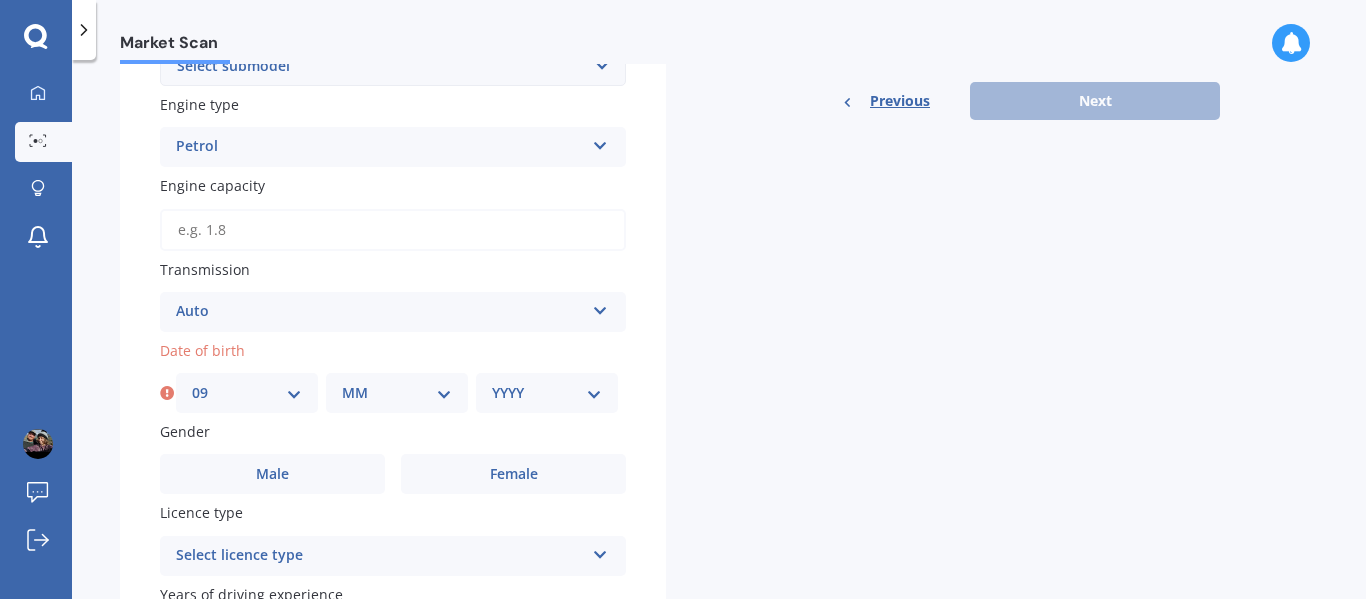 click on "MM 01 02 03 04 05 06 07 08 09 10 11 12" at bounding box center [397, 393] 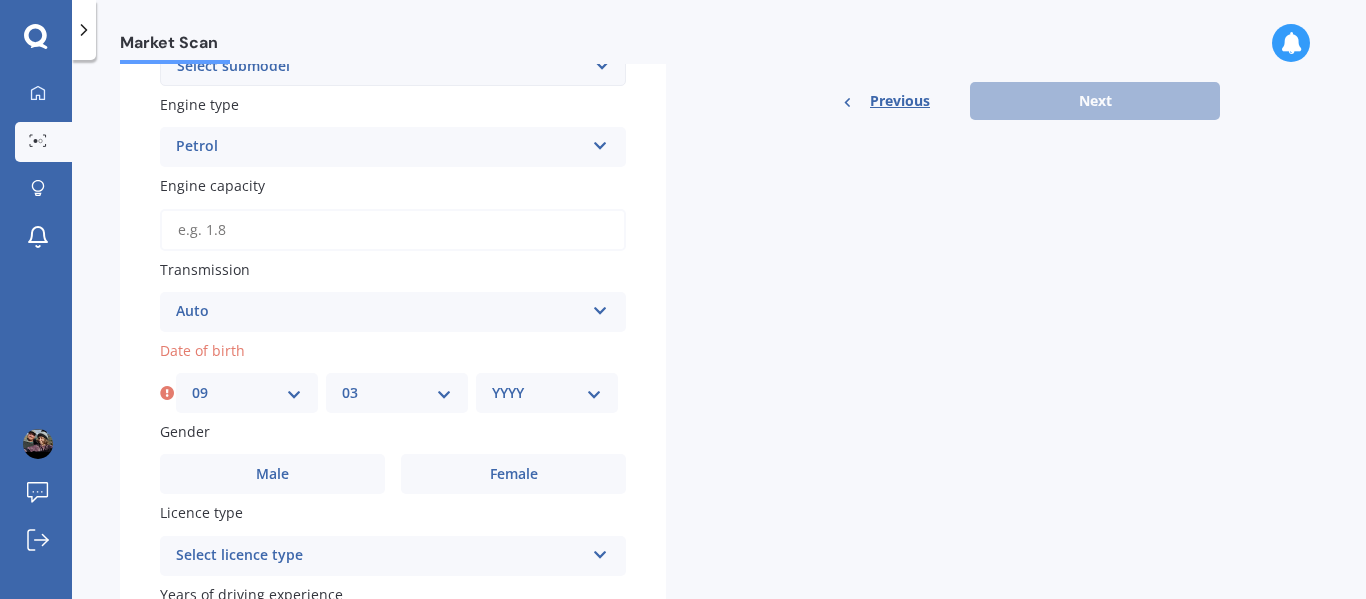 click on "MM 01 02 03 04 05 06 07 08 09 10 11 12" at bounding box center (397, 393) 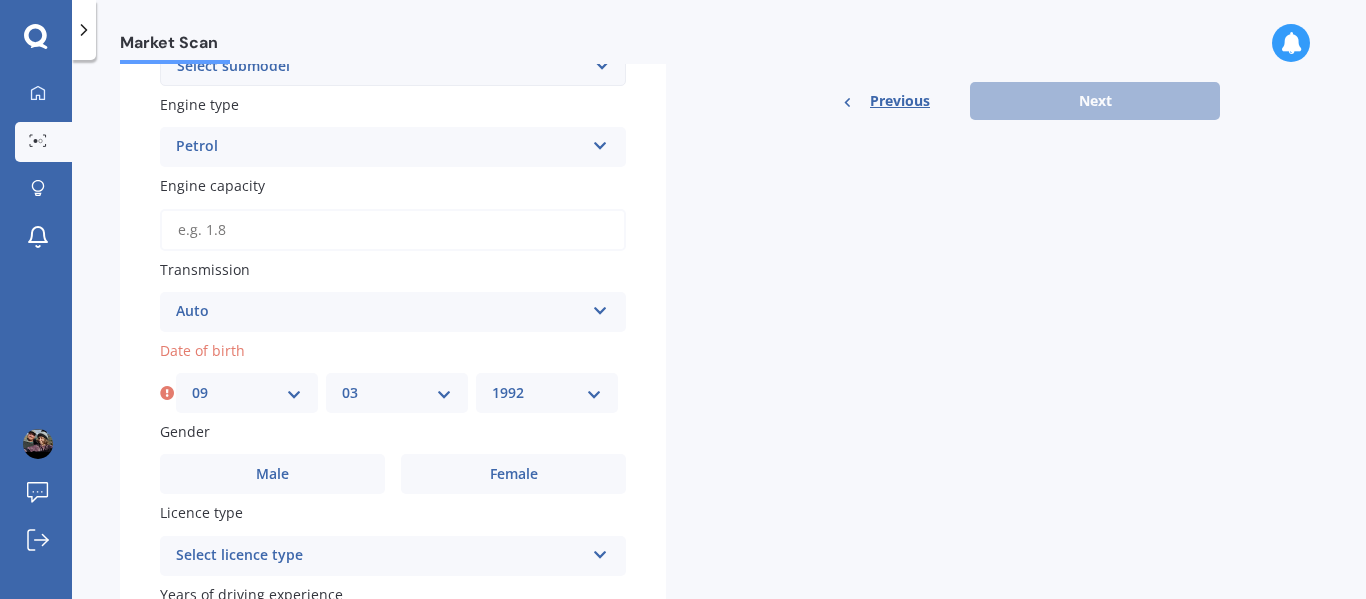 click on "YYYY 2025 2024 2023 2022 2021 2020 2019 2018 2017 2016 2015 2014 2013 2012 2011 2010 2009 2008 2007 2006 2005 2004 2003 2002 2001 2000 1999 1998 1997 1996 1995 1994 1993 1992 1991 1990 1989 1988 1987 1986 1985 1984 1983 1982 1981 1980 1979 1978 1977 1976 1975 1974 1973 1972 1971 1970 1969 1968 1967 1966 1965 1964 1963 1962 1961 1960 1959 1958 1957 1956 1955 1954 1953 1952 1951 1950 1949 1948 1947 1946 1945 1944 1943 1942 1941 1940 1939 1938 1937 1936 1935 1934 1933 1932 1931 1930 1929 1928 1927 1926" at bounding box center [547, 393] 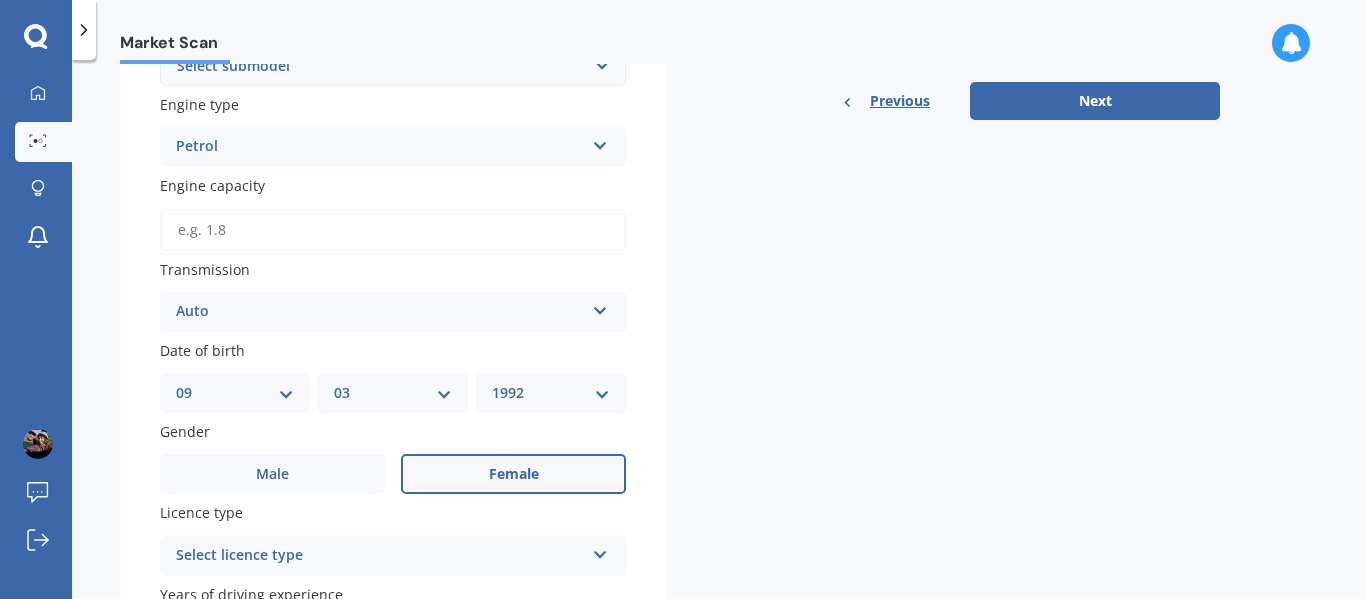 click on "Female" at bounding box center [514, 474] 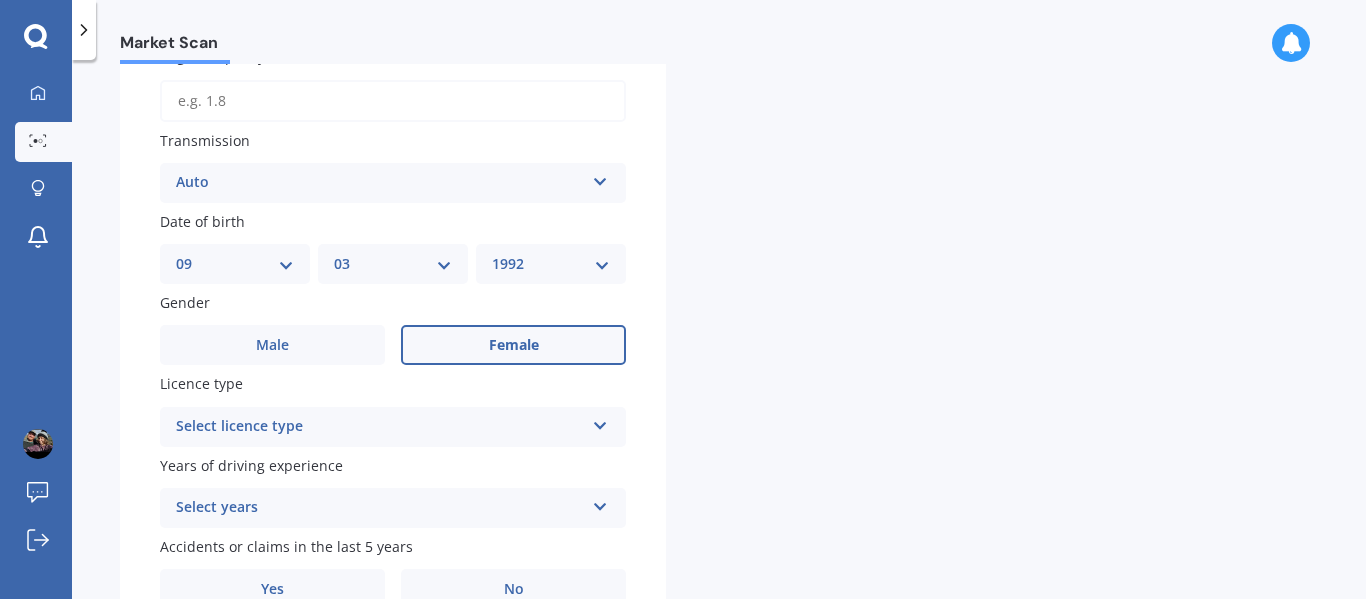 scroll, scrollTop: 723, scrollLeft: 0, axis: vertical 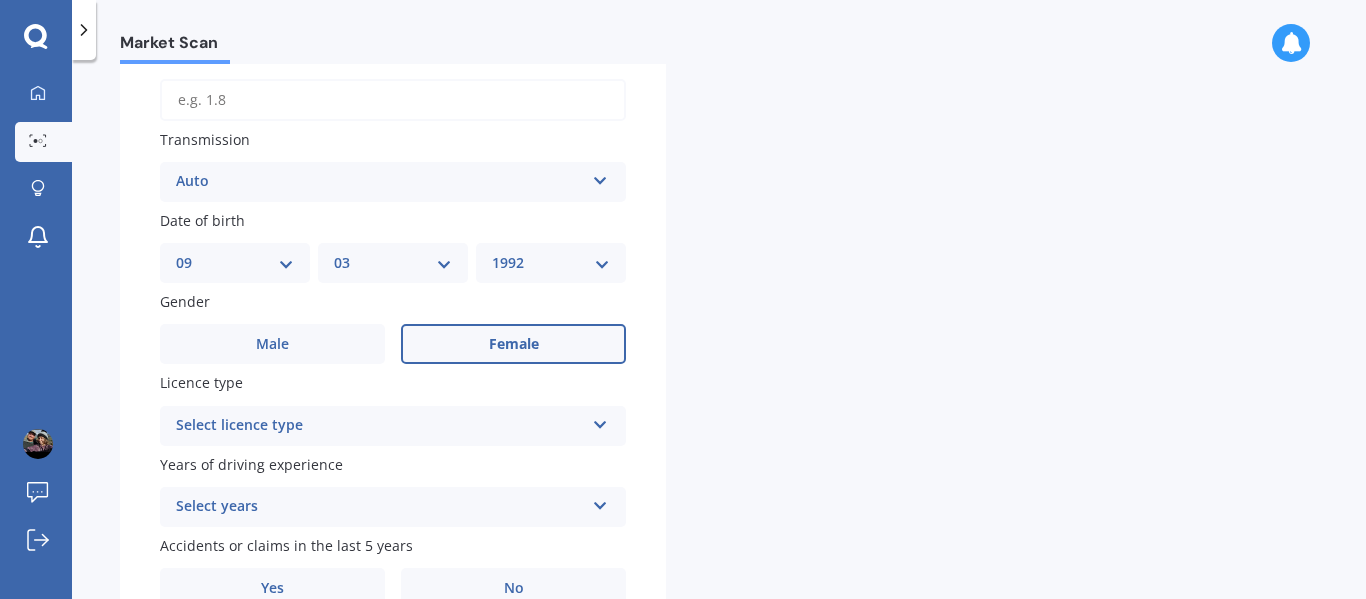 click on "Select licence type" at bounding box center [380, 426] 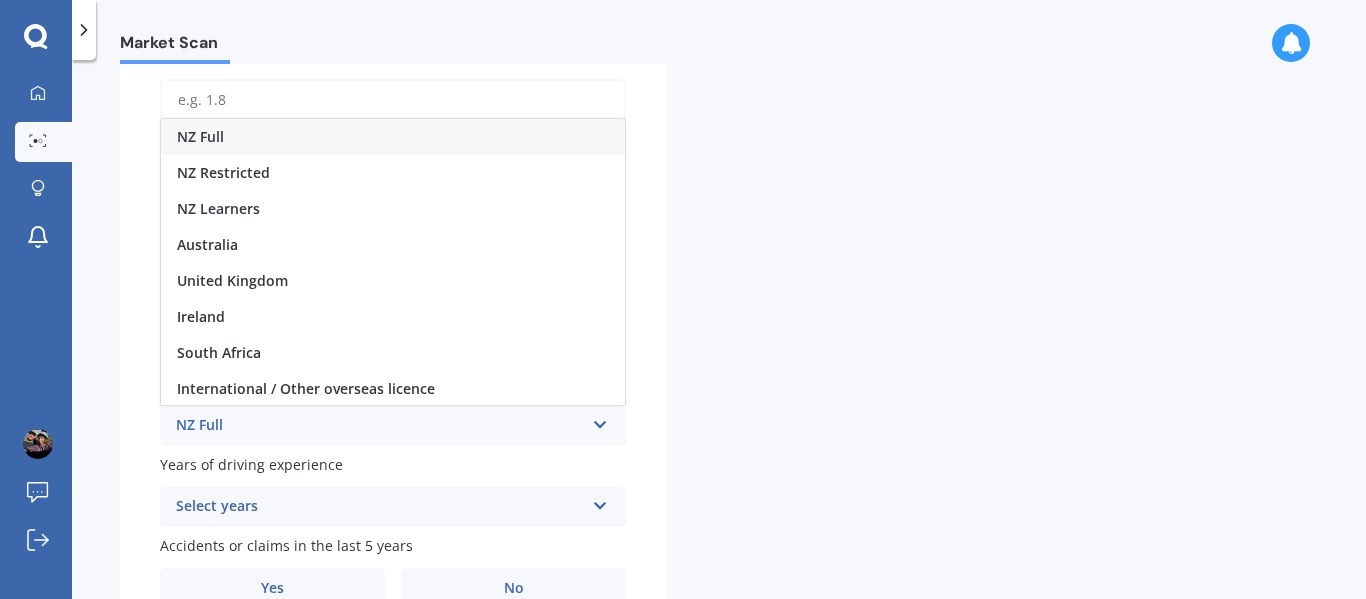 click on "NZ Full" at bounding box center (393, 137) 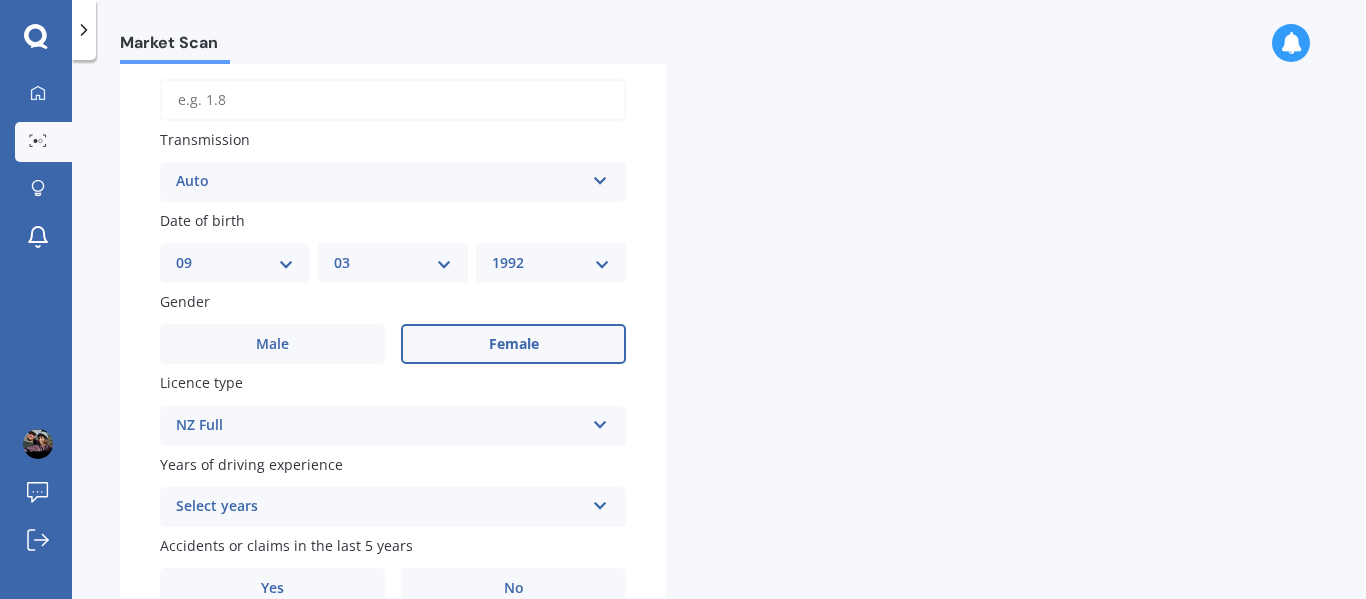 click on "Select years" at bounding box center (380, 507) 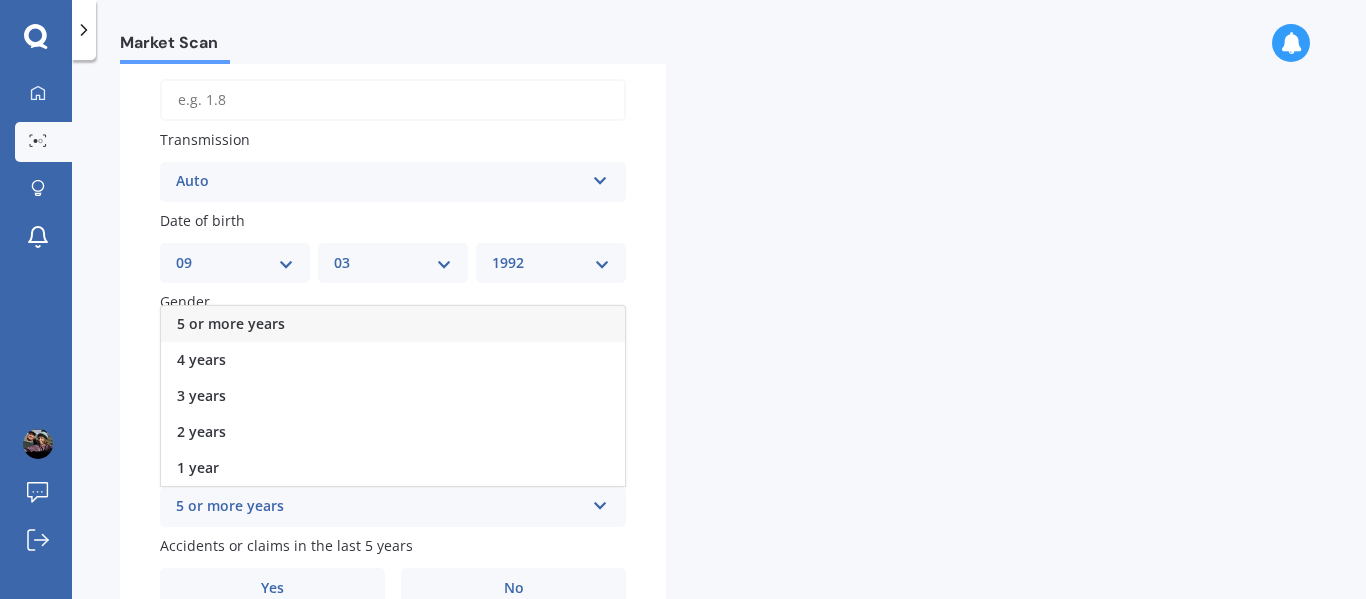 click on "5 or more years" at bounding box center (393, 324) 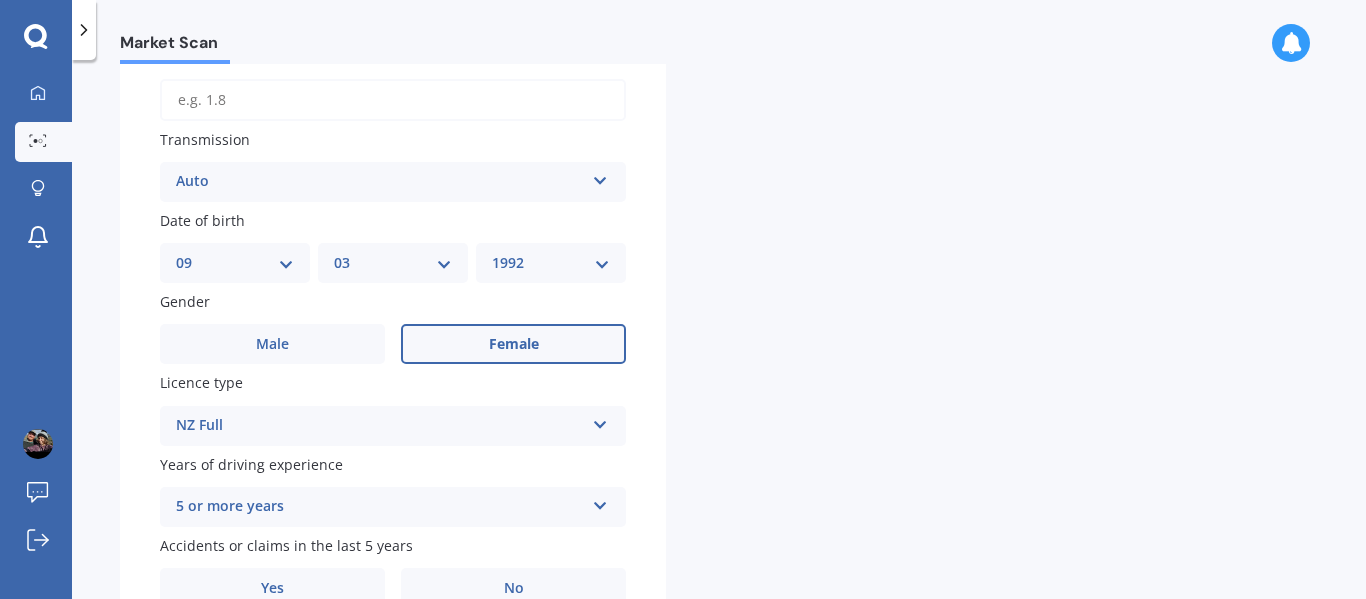 scroll, scrollTop: 824, scrollLeft: 0, axis: vertical 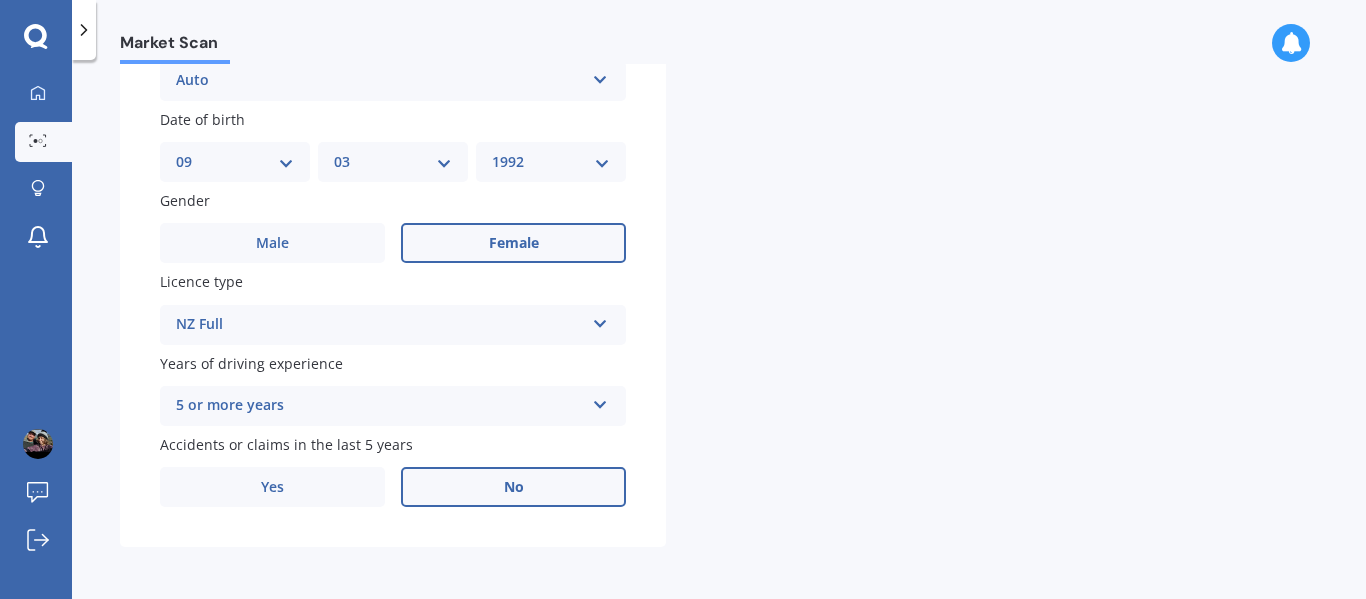 click on "No" at bounding box center (513, 487) 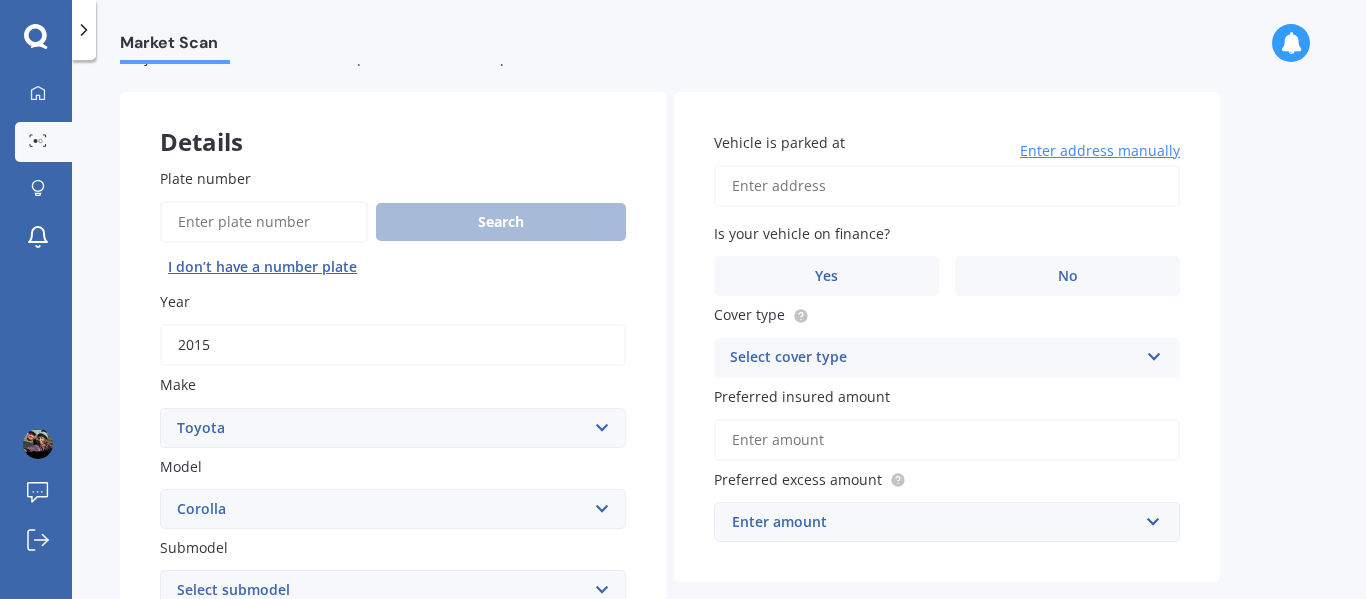 scroll, scrollTop: 61, scrollLeft: 0, axis: vertical 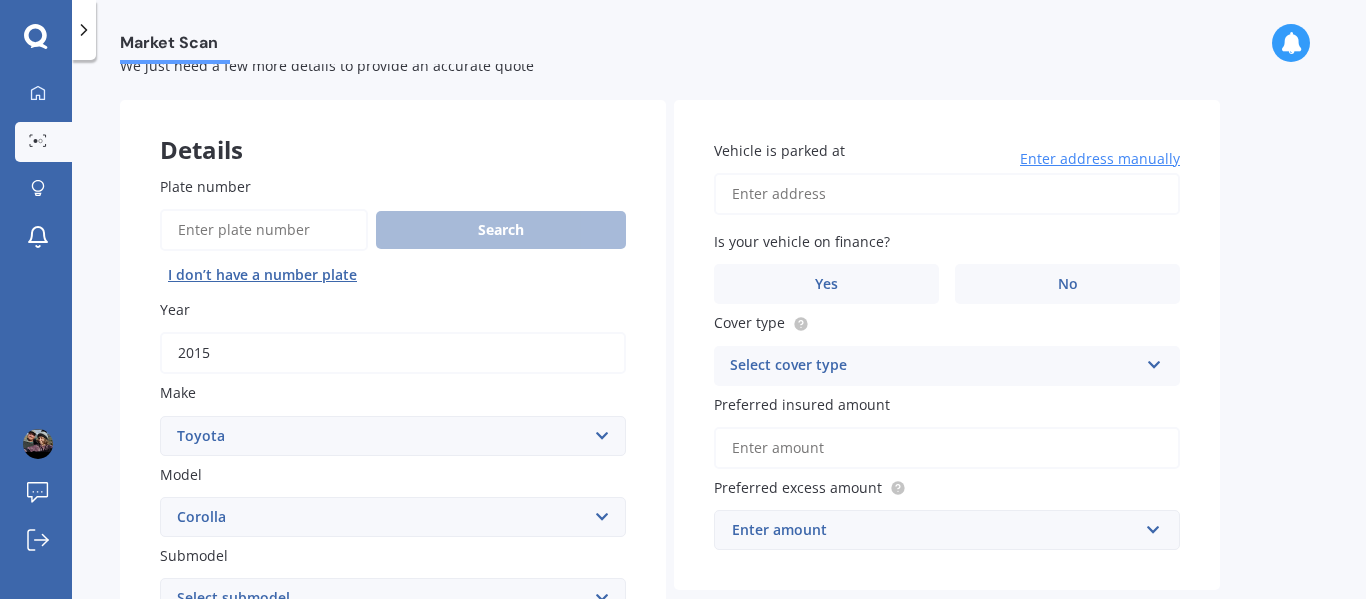 click on "Vehicle is parked at" at bounding box center (947, 194) 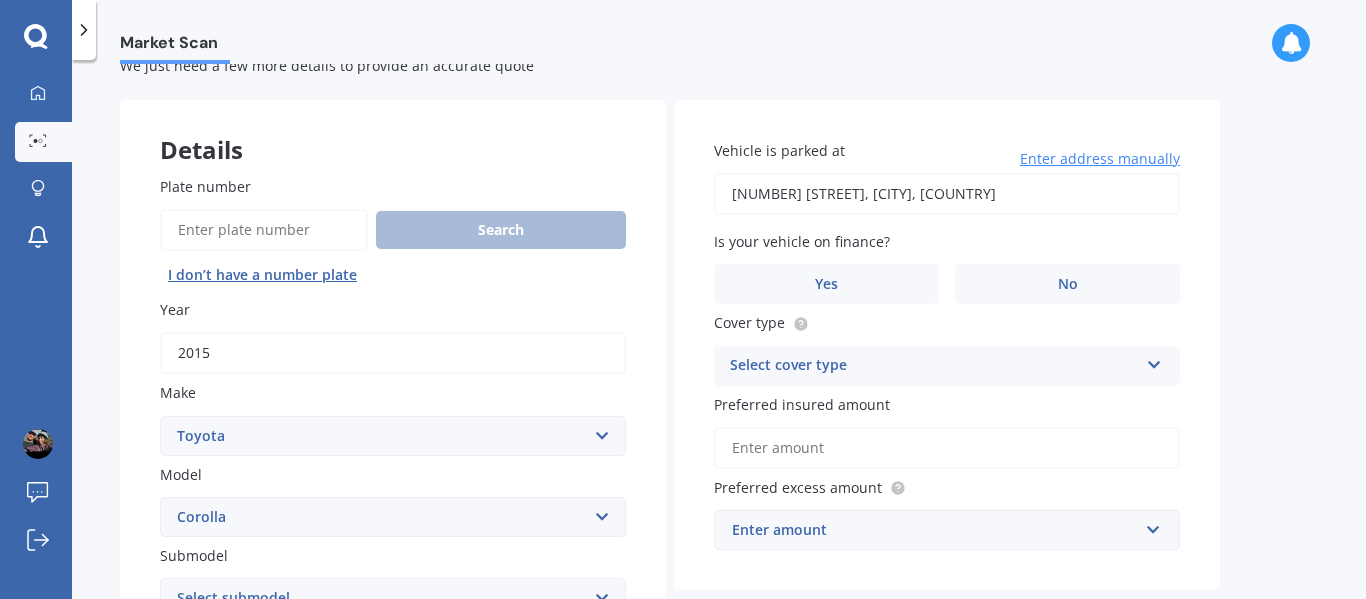 type on "[NUMBER] [STREET], [CITY] [POSTAL_CODE]" 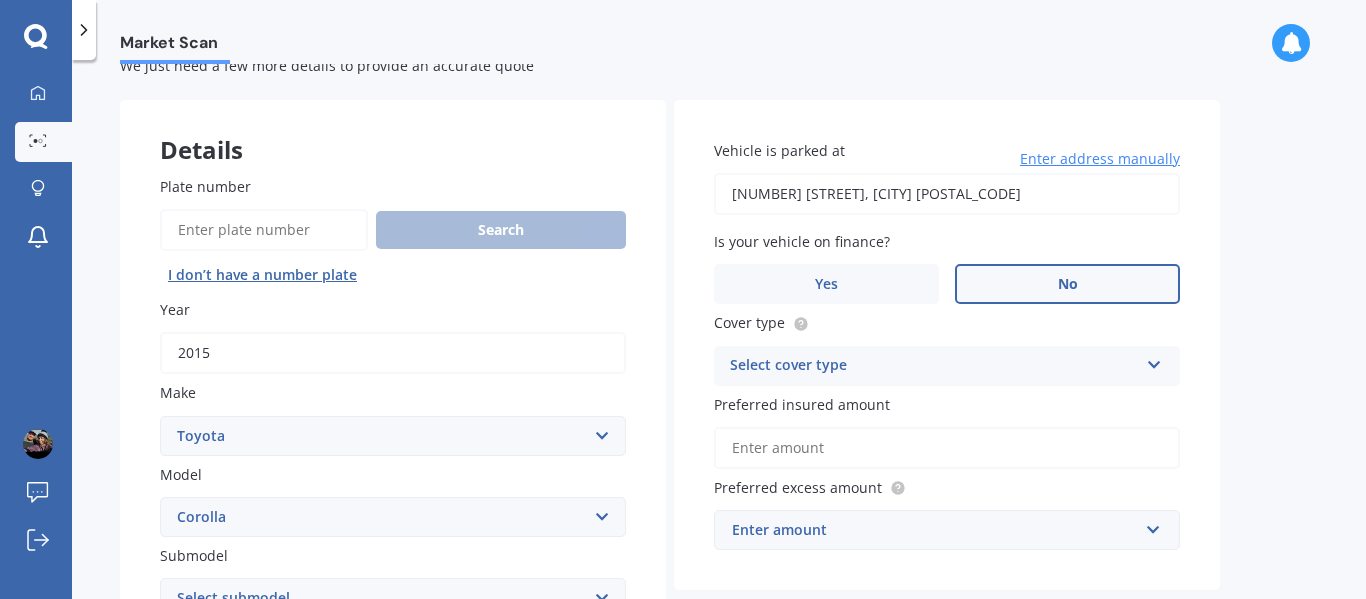 click on "No" at bounding box center (1067, 284) 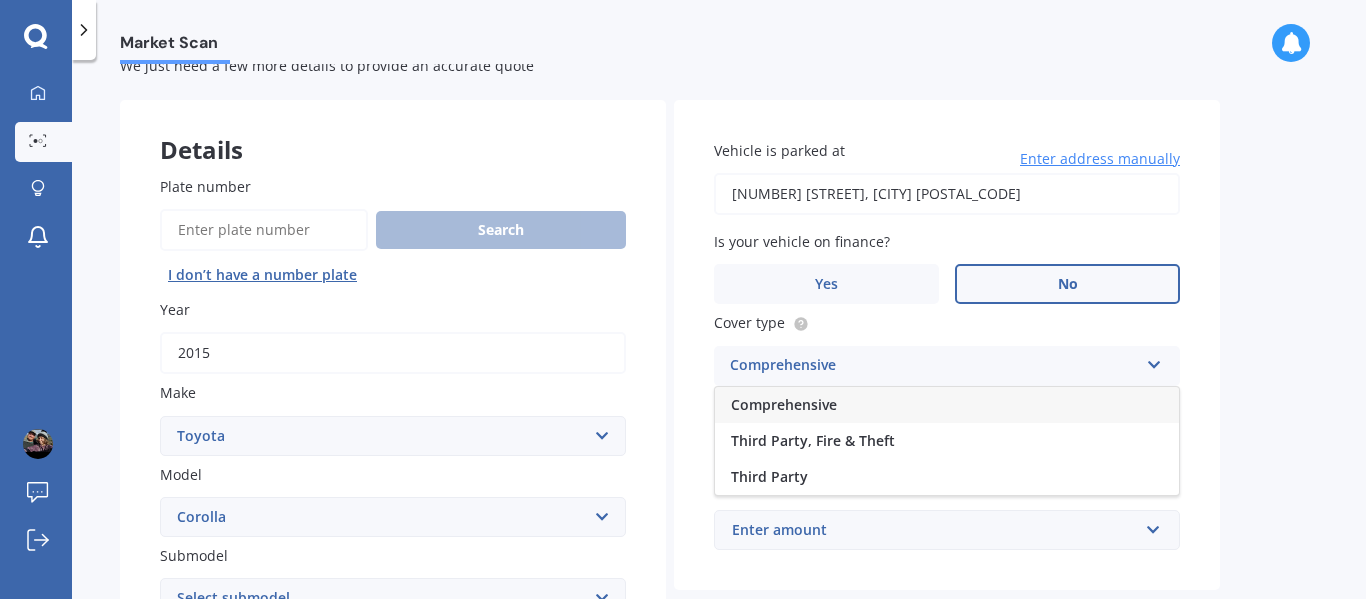 click on "Comprehensive" at bounding box center (947, 405) 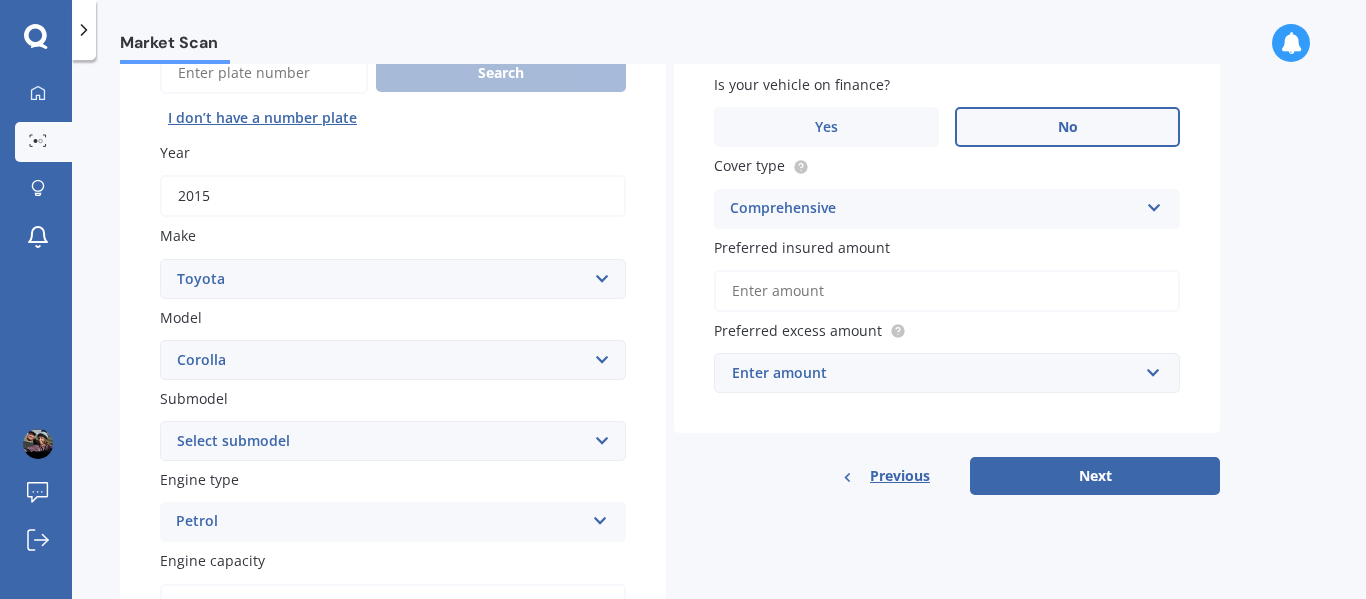 scroll, scrollTop: 219, scrollLeft: 0, axis: vertical 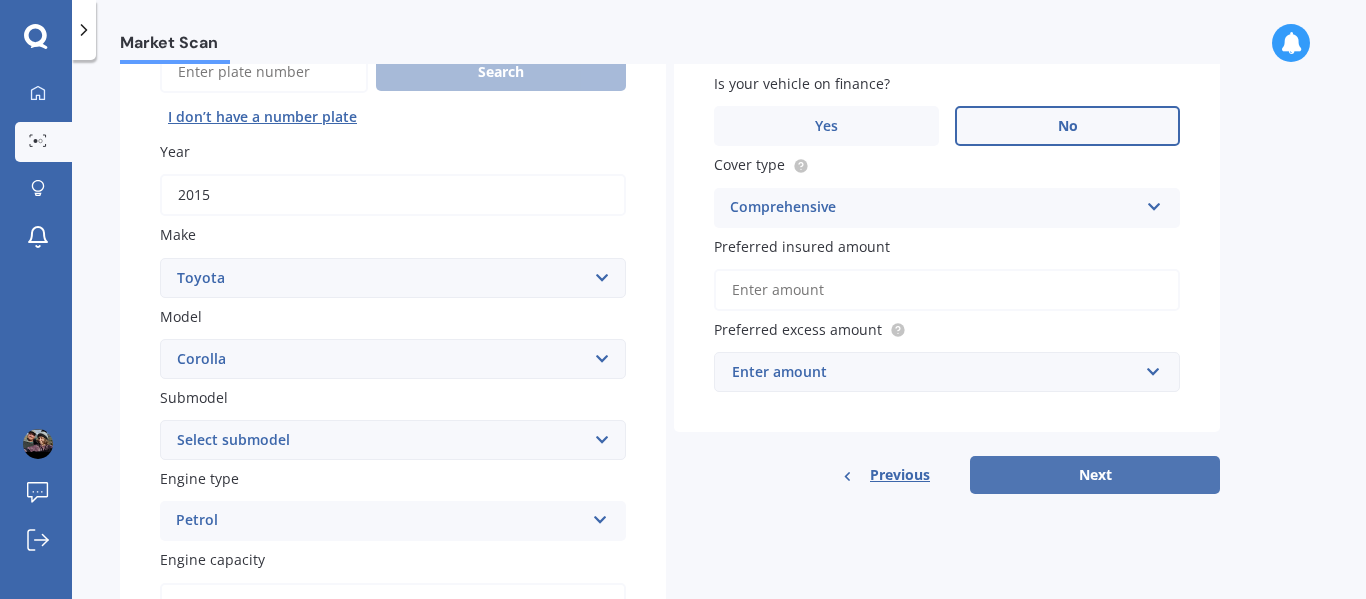 click on "Next" at bounding box center [1095, 475] 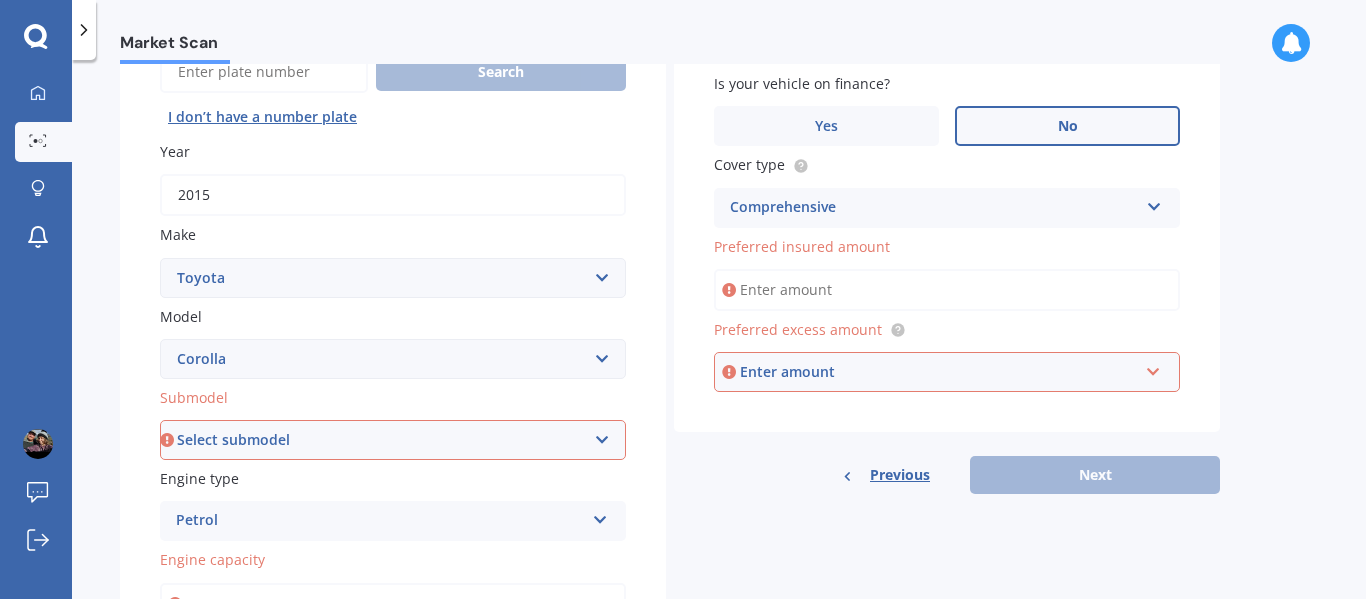 scroll, scrollTop: 241, scrollLeft: 0, axis: vertical 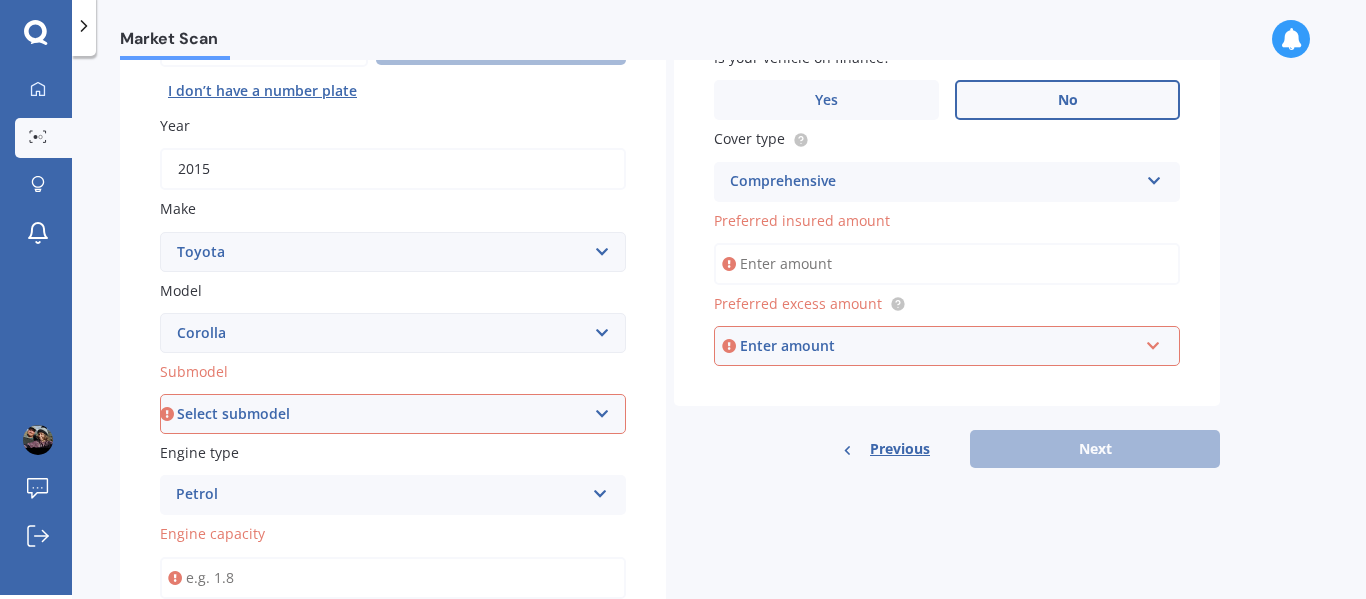 click on "Preferred insured amount" at bounding box center (947, 264) 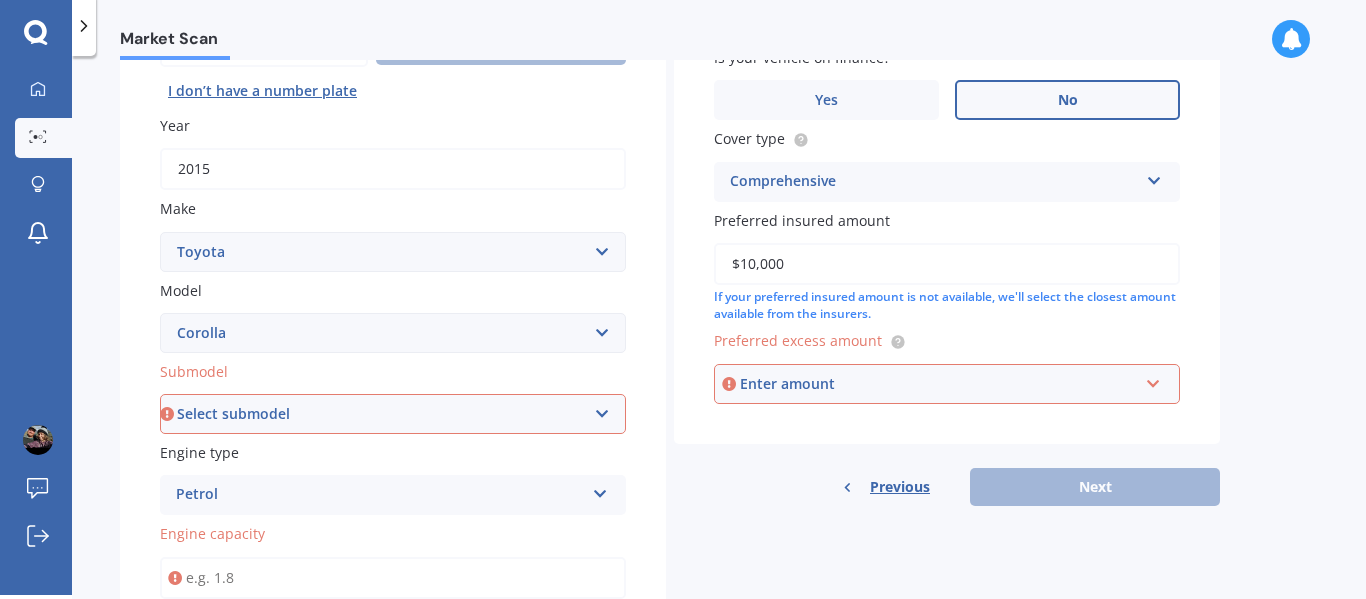type on "$10,000" 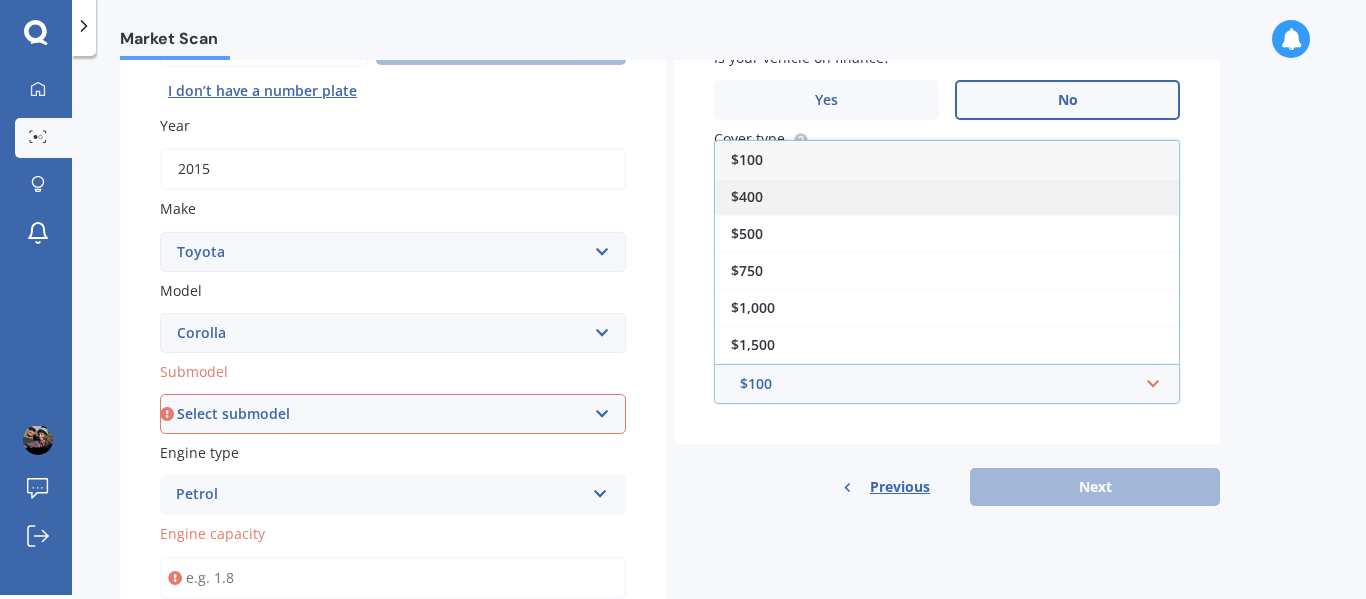 click on "$400" at bounding box center [947, 196] 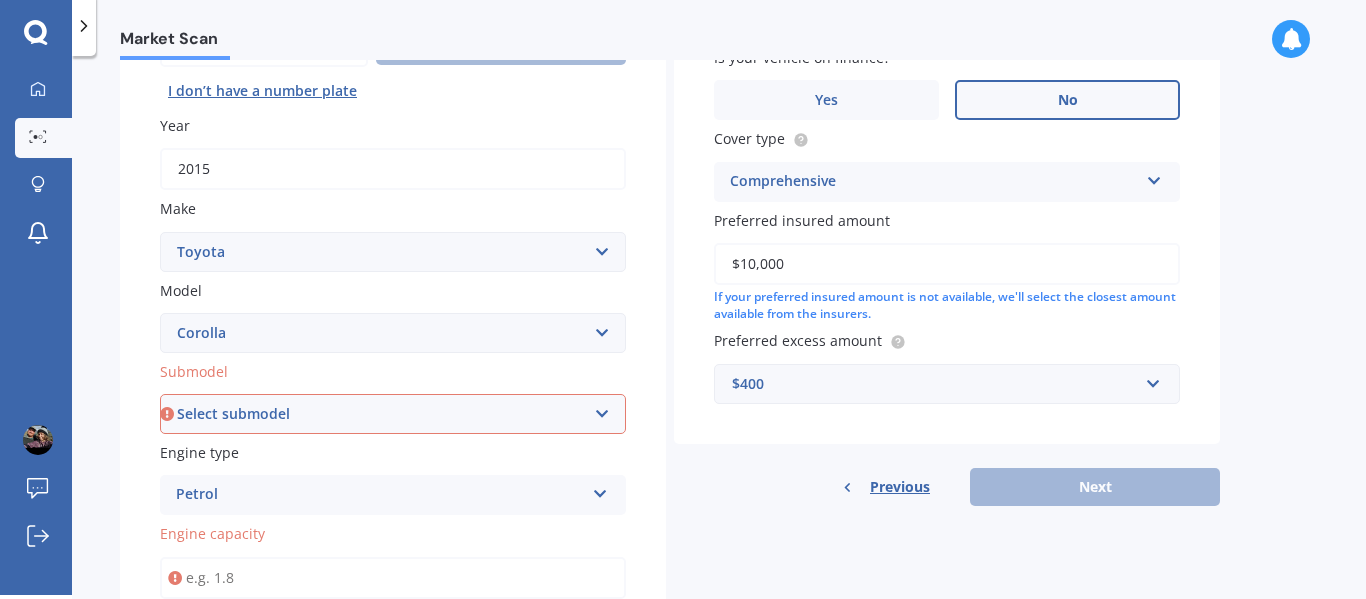 click on "Previous Next" at bounding box center (947, 487) 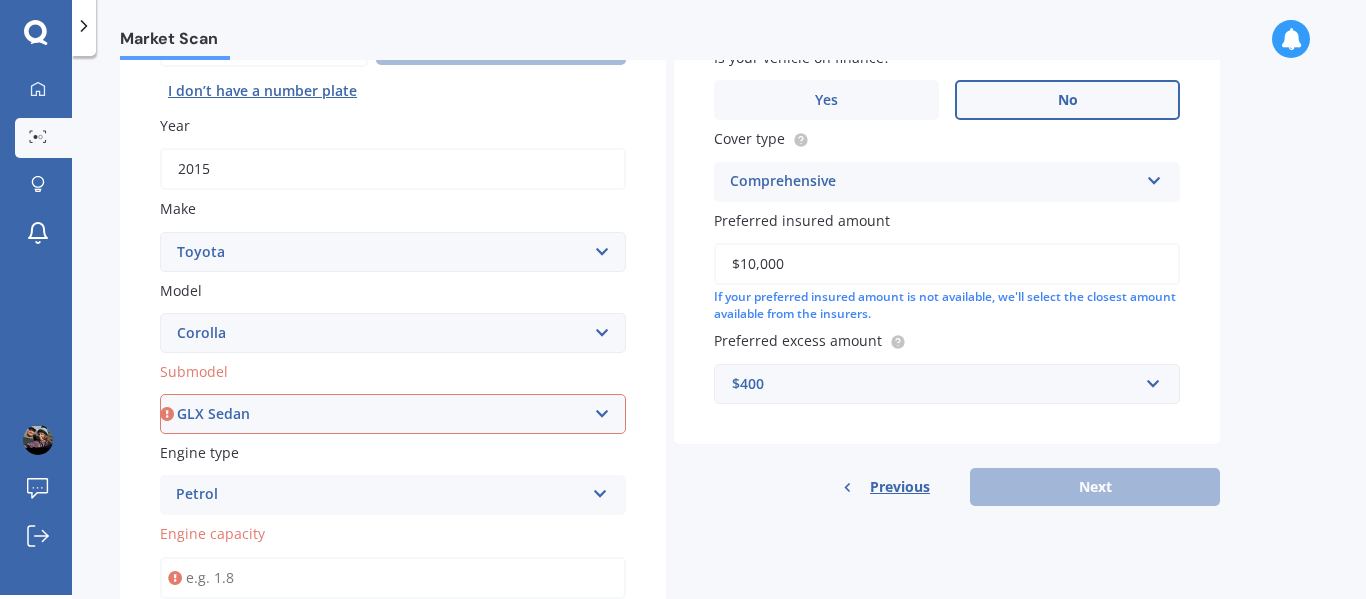 click on "Select submodel (All other) Axio Diesel Fielder 2WD Fielder 4WD FXGT GL GLX 1.8 GLX Sedan GS GTI GTI Sports GX 1.6 GX 1.8 GX CVT Hatch GX Sedan GX Wagon auto GX Wagon manual Hatch Hybrid Hybrid Levin 1.6 Levin SX Hatch Levin ZR Hatch Runx SE 1.5 Sportivo Non Turbo 1.8 Litre Sportivo Turbo 1.8 Litre Sprinter Sprinter GT Touring 4WD wagon Touring S/W Touring Wagon Hybrid TS 1.8 Van XL ZR Sedan" at bounding box center [393, 414] 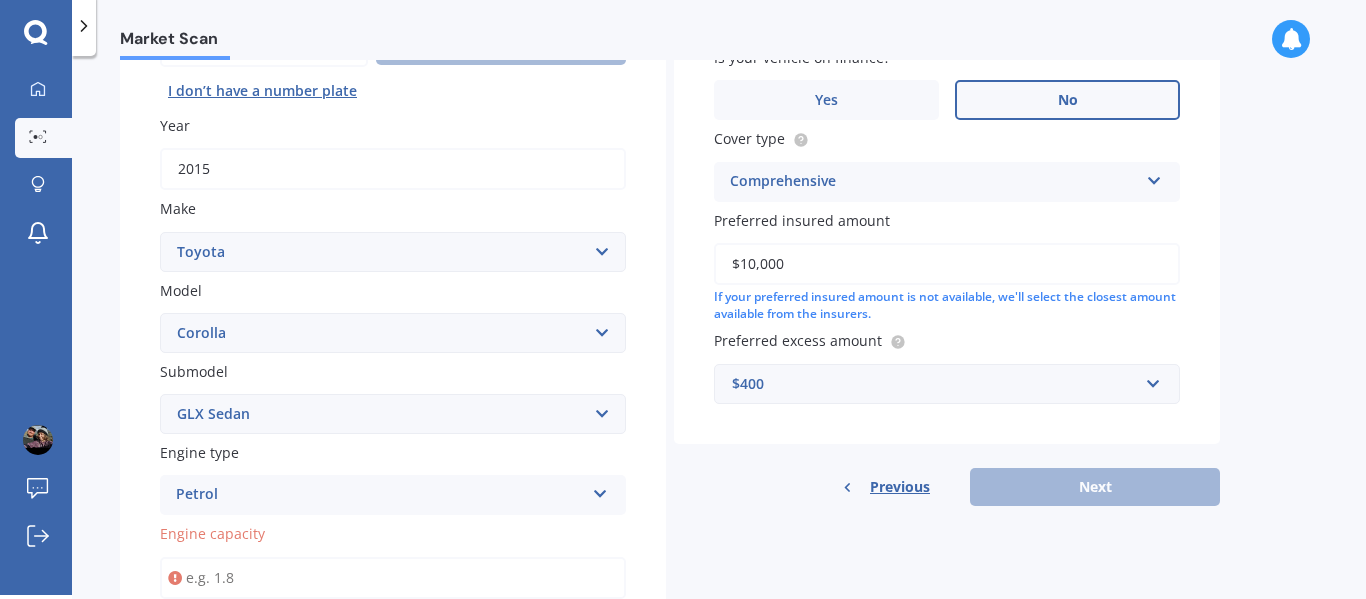 scroll, scrollTop: 343, scrollLeft: 0, axis: vertical 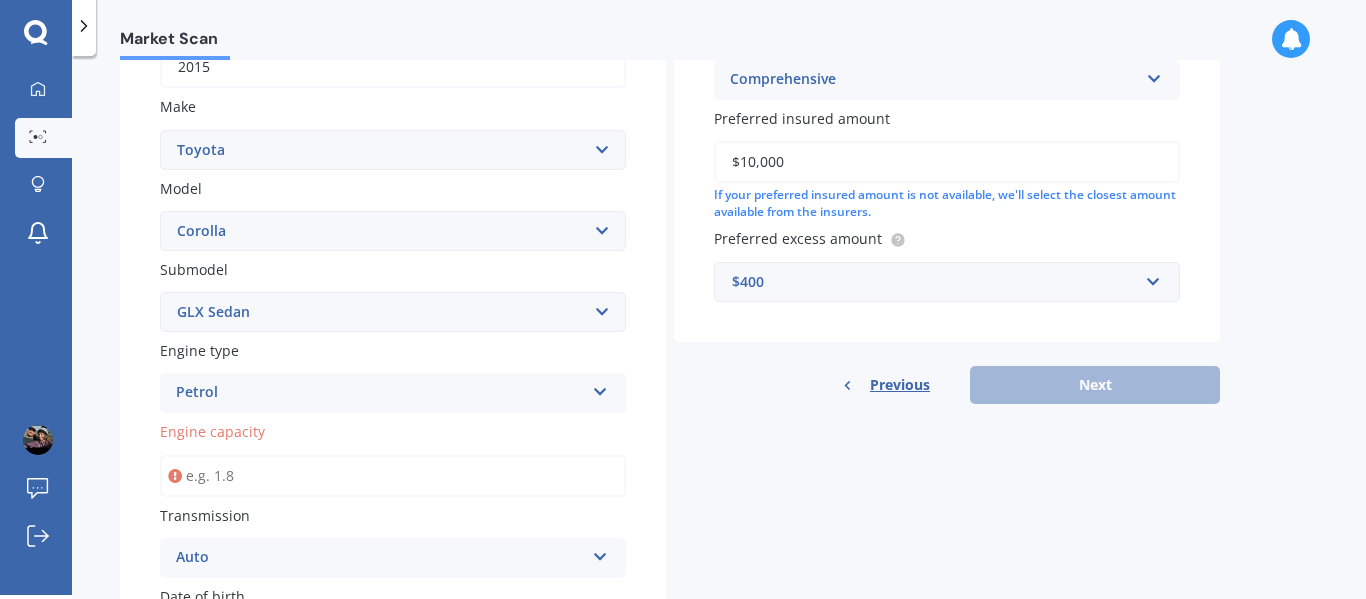 click on "Engine capacity" at bounding box center (393, 476) 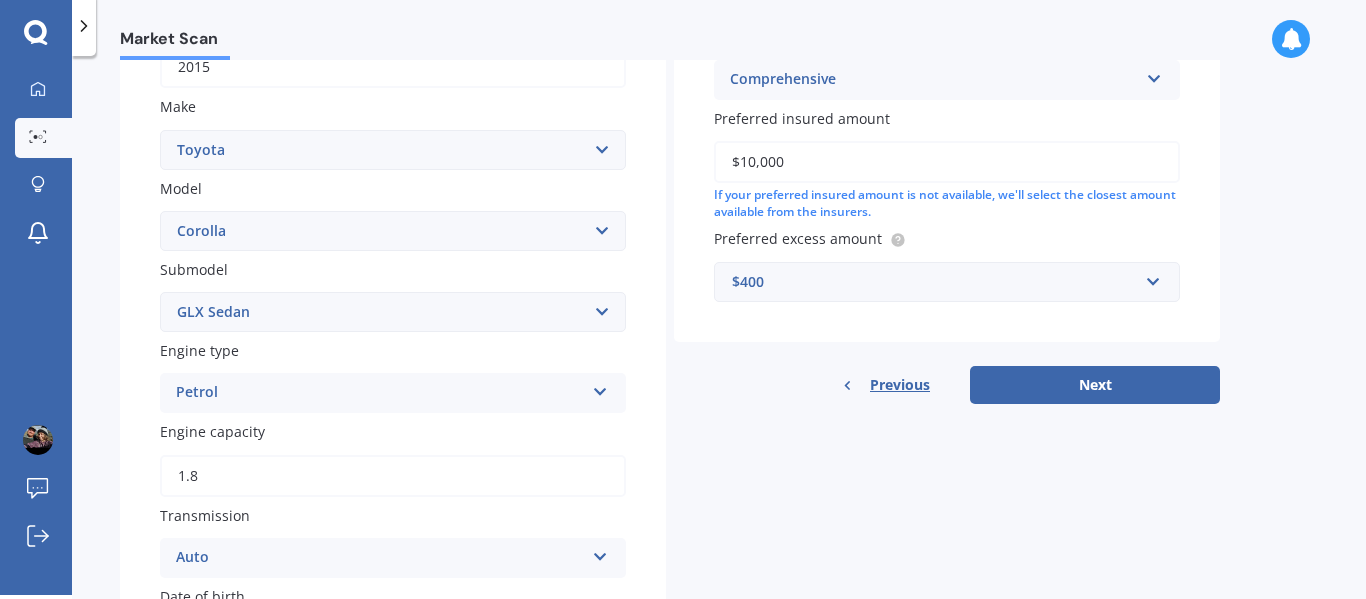 type on "1.8" 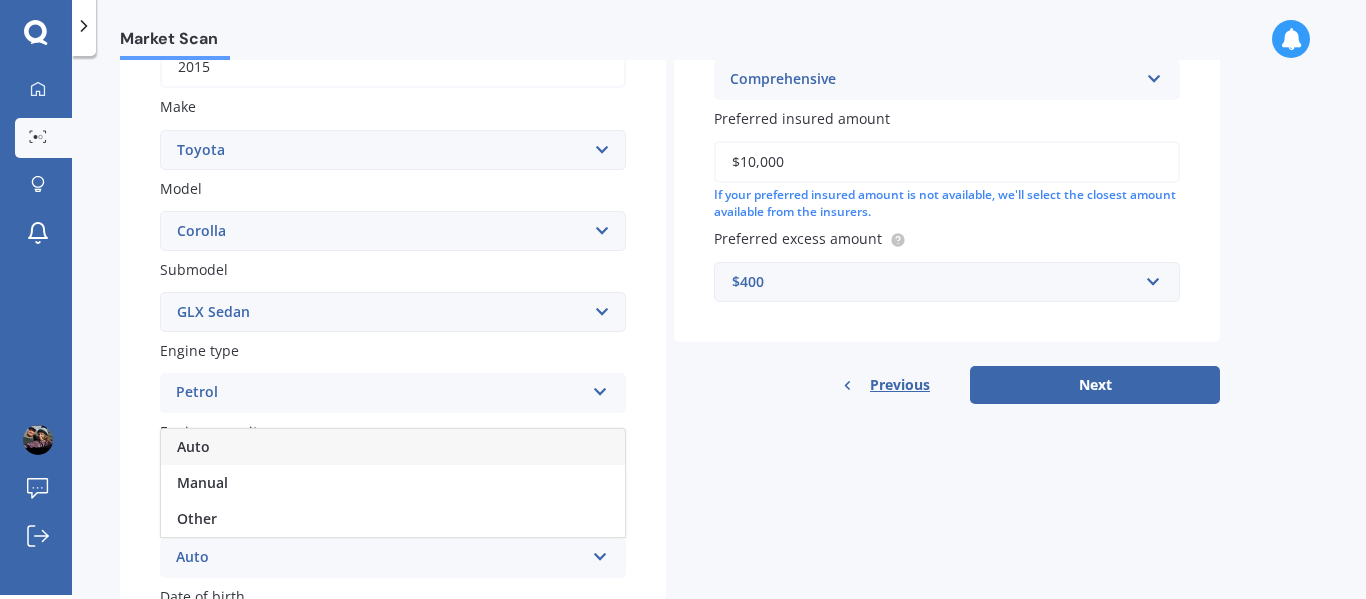 click on "Auto" at bounding box center (393, 447) 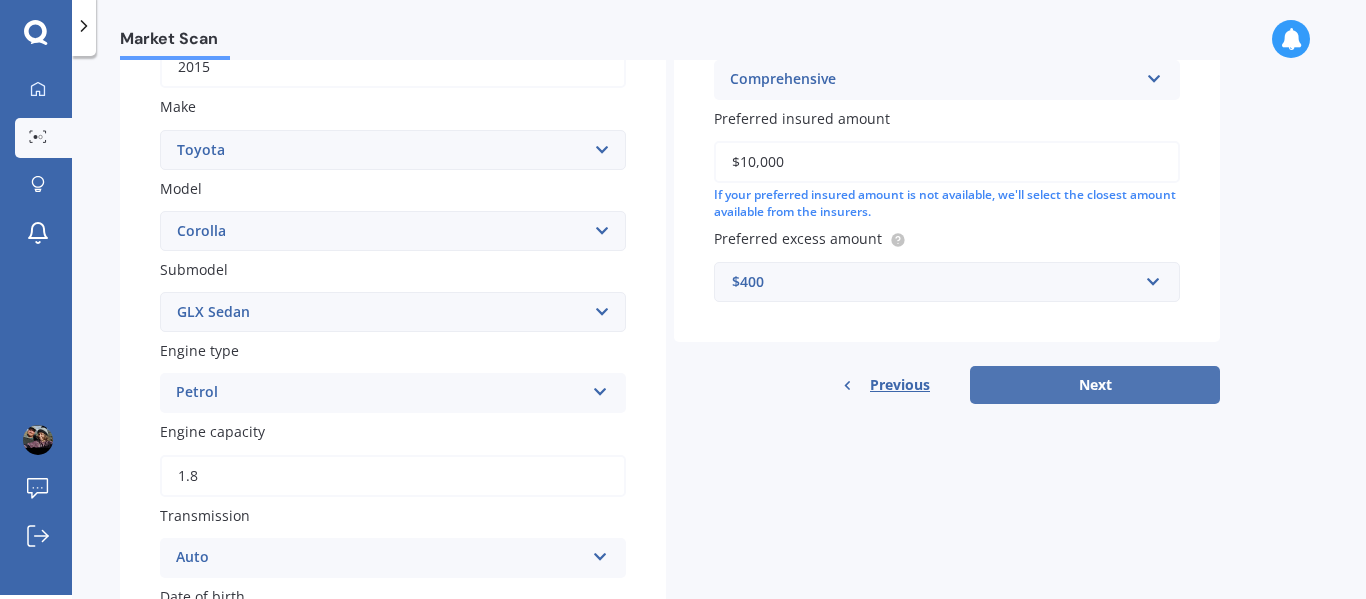 click on "Next" at bounding box center (1095, 385) 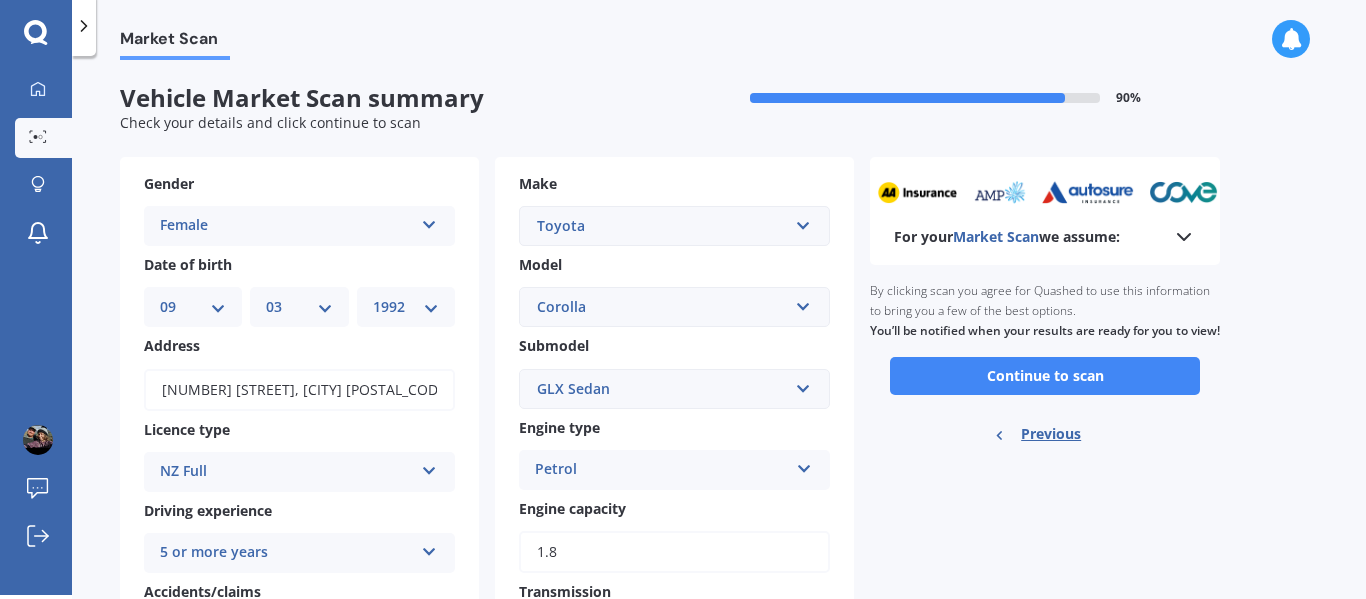 scroll, scrollTop: 11, scrollLeft: 0, axis: vertical 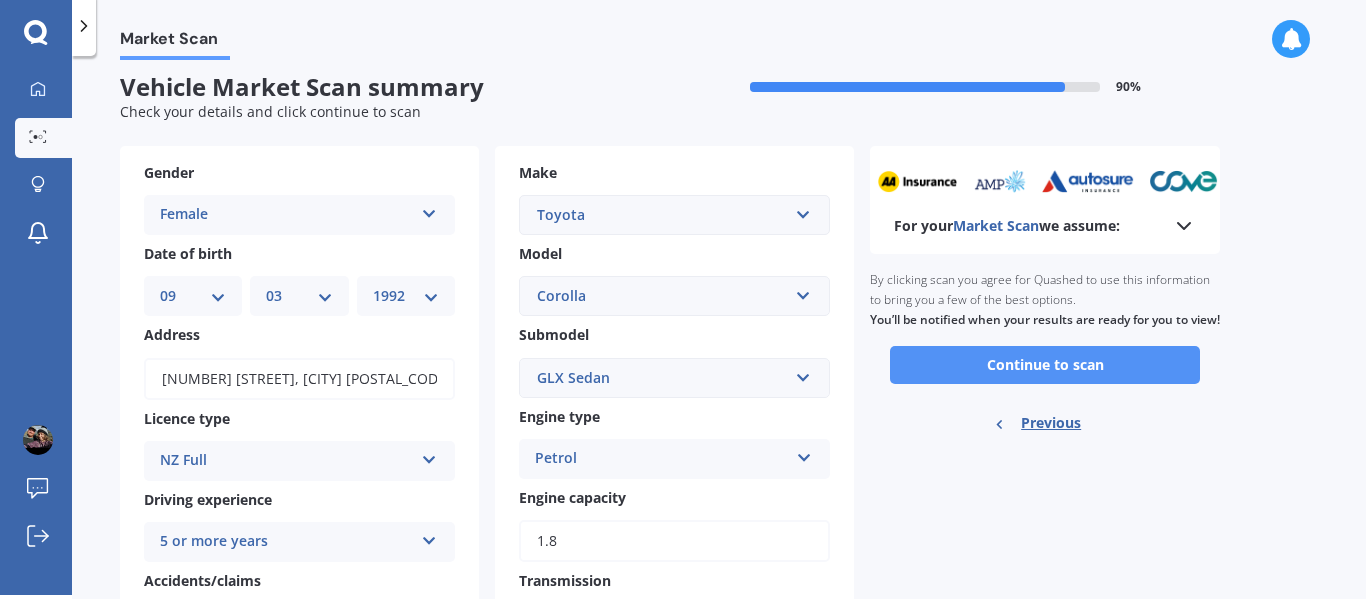 click on "Continue to scan" at bounding box center [1045, 365] 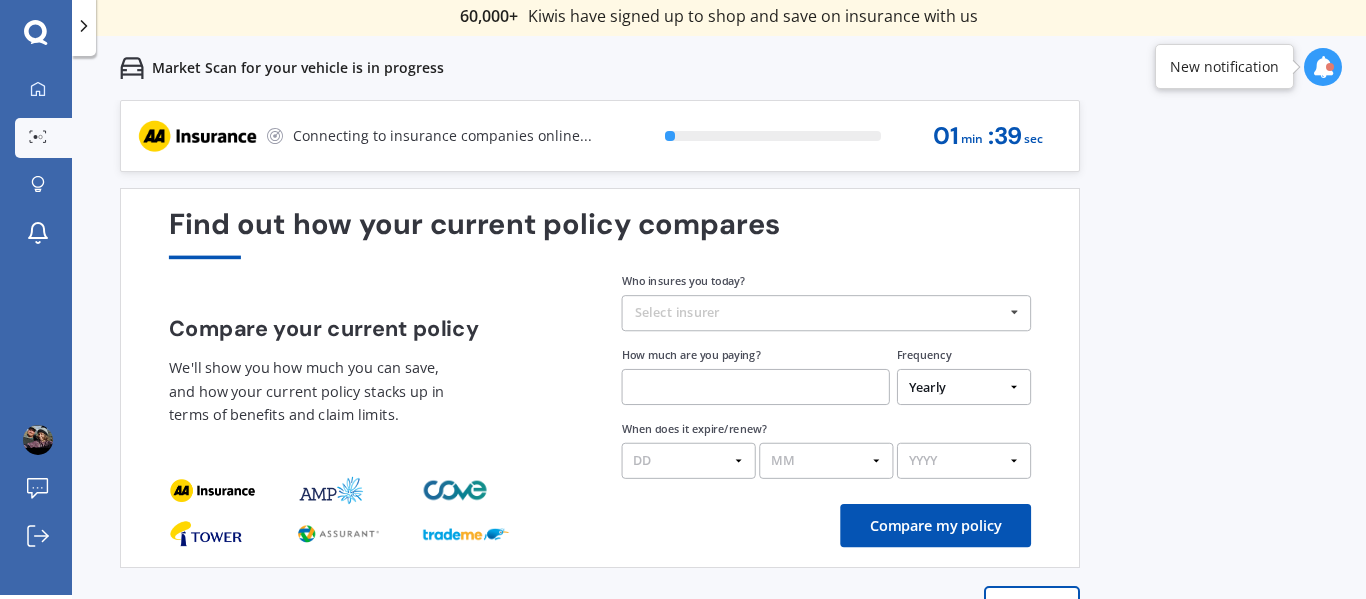 scroll, scrollTop: 0, scrollLeft: 0, axis: both 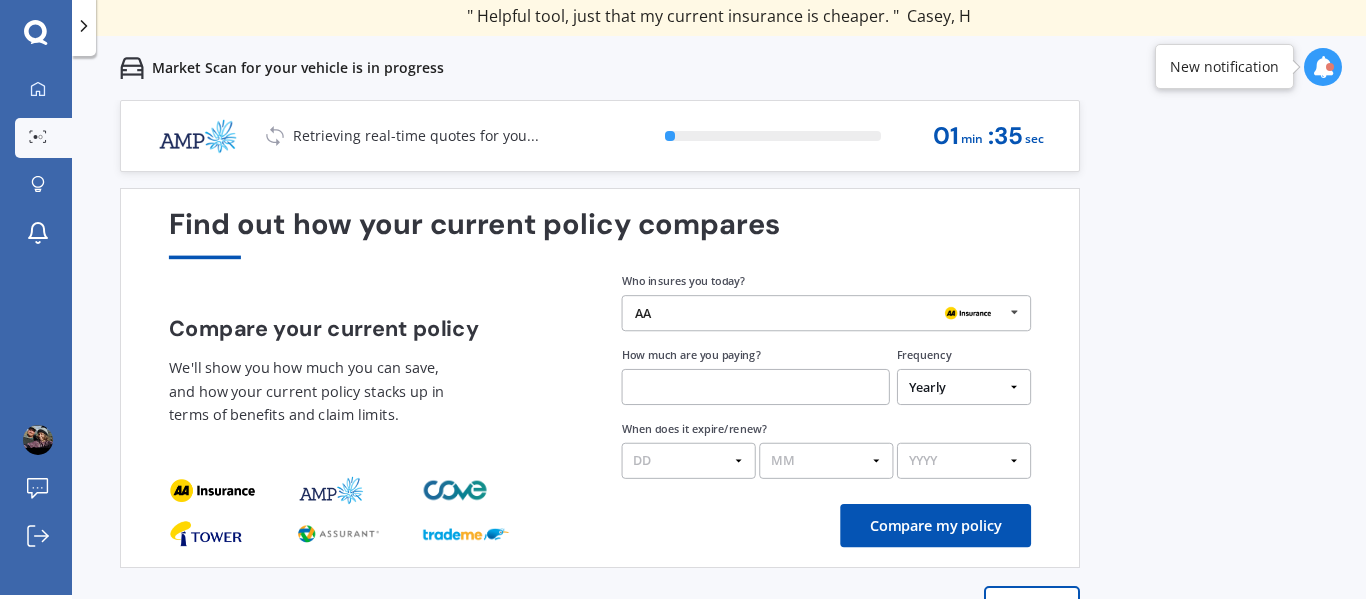 click at bounding box center [1014, 312] 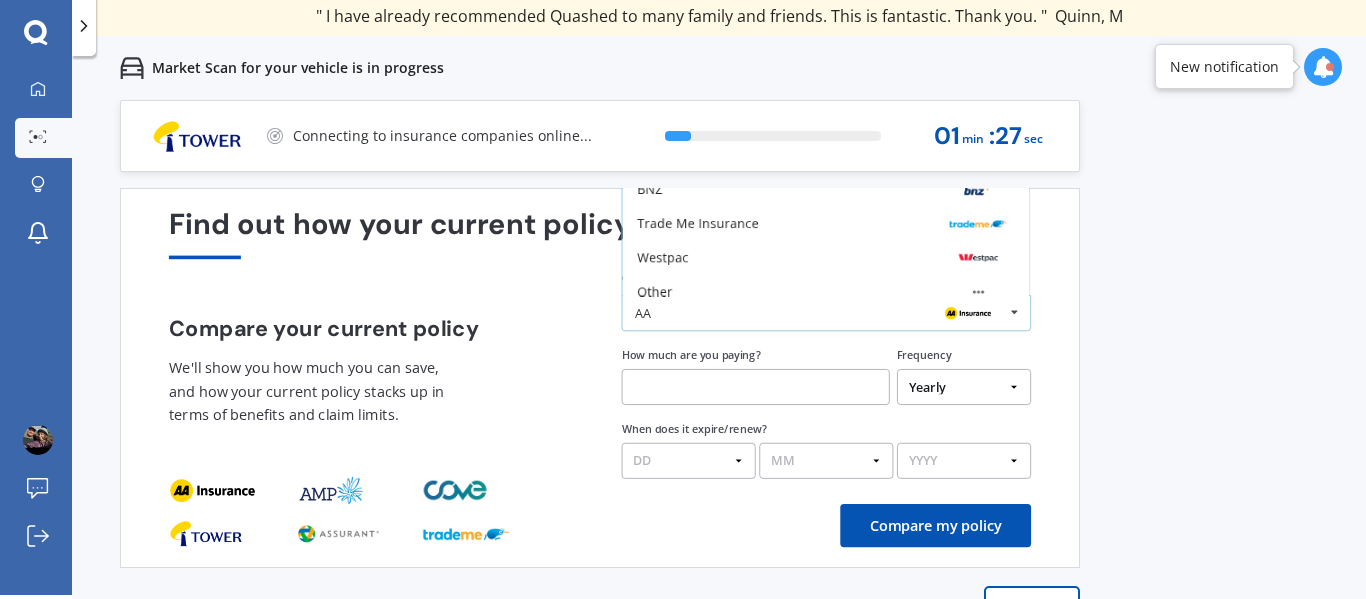 scroll, scrollTop: 131, scrollLeft: 0, axis: vertical 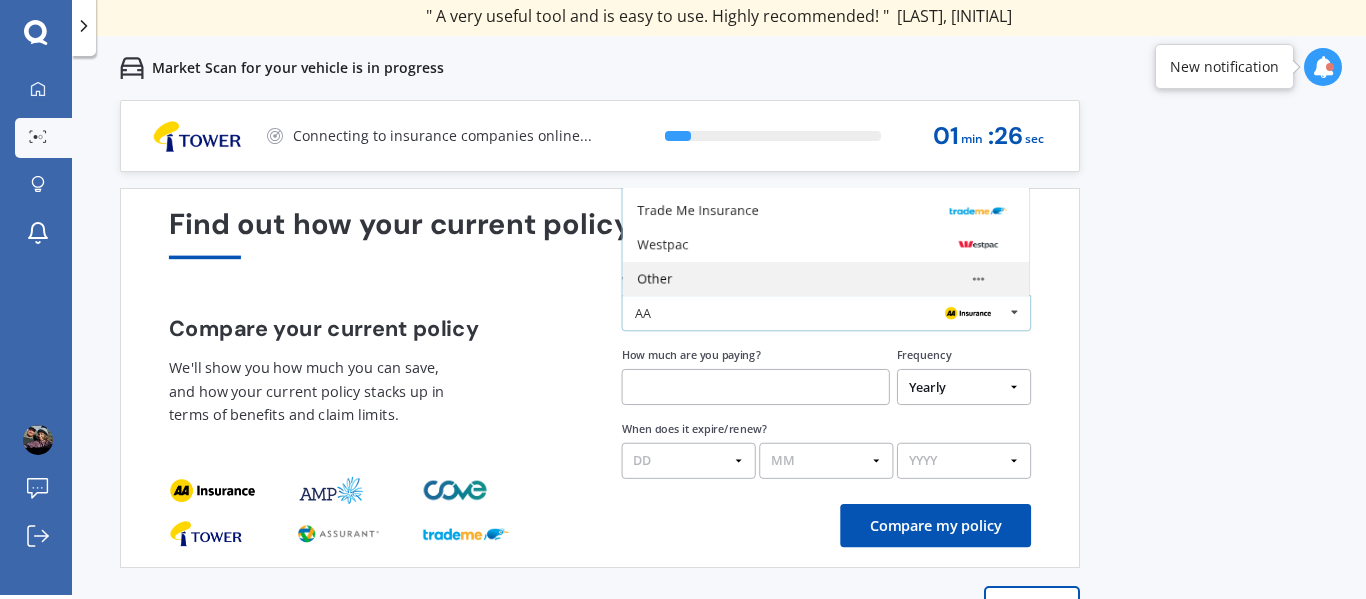 click on "Other" at bounding box center (825, 279) 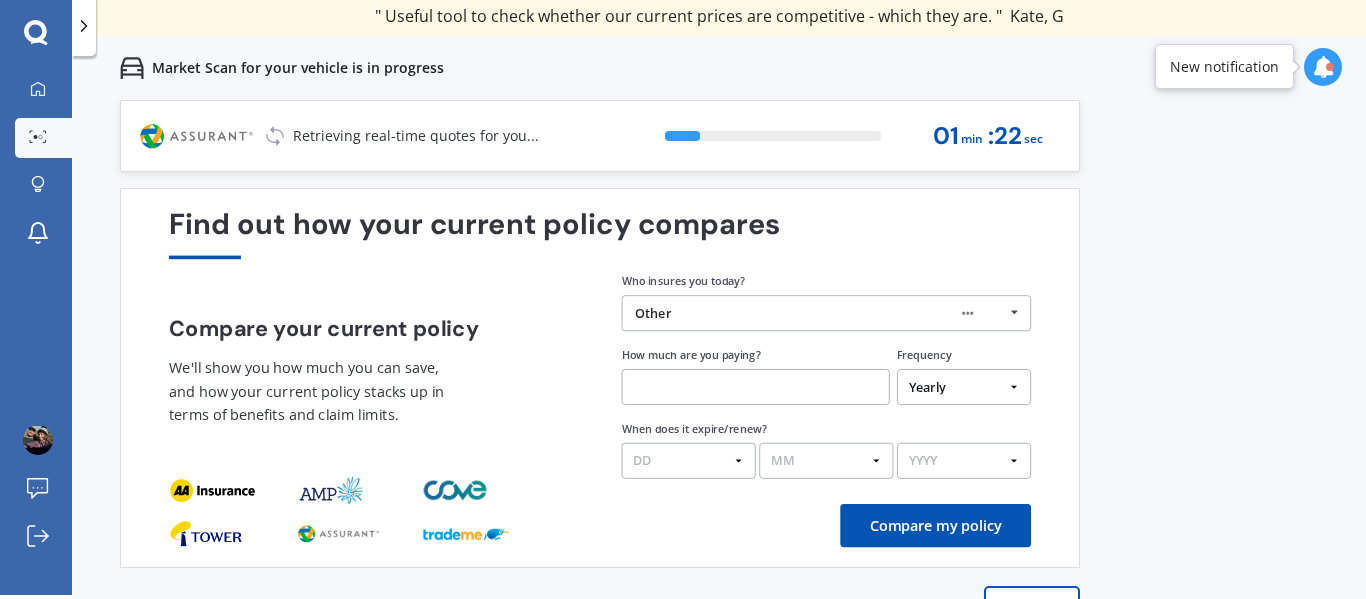 click at bounding box center [756, 387] 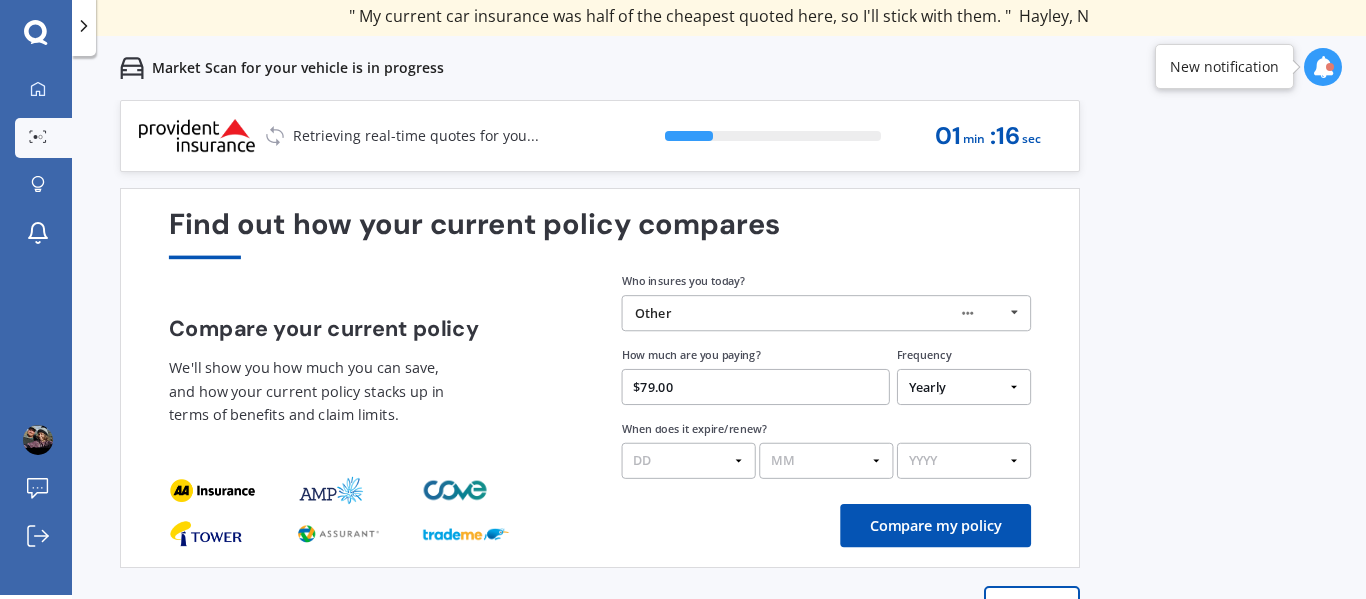type on "$79.00" 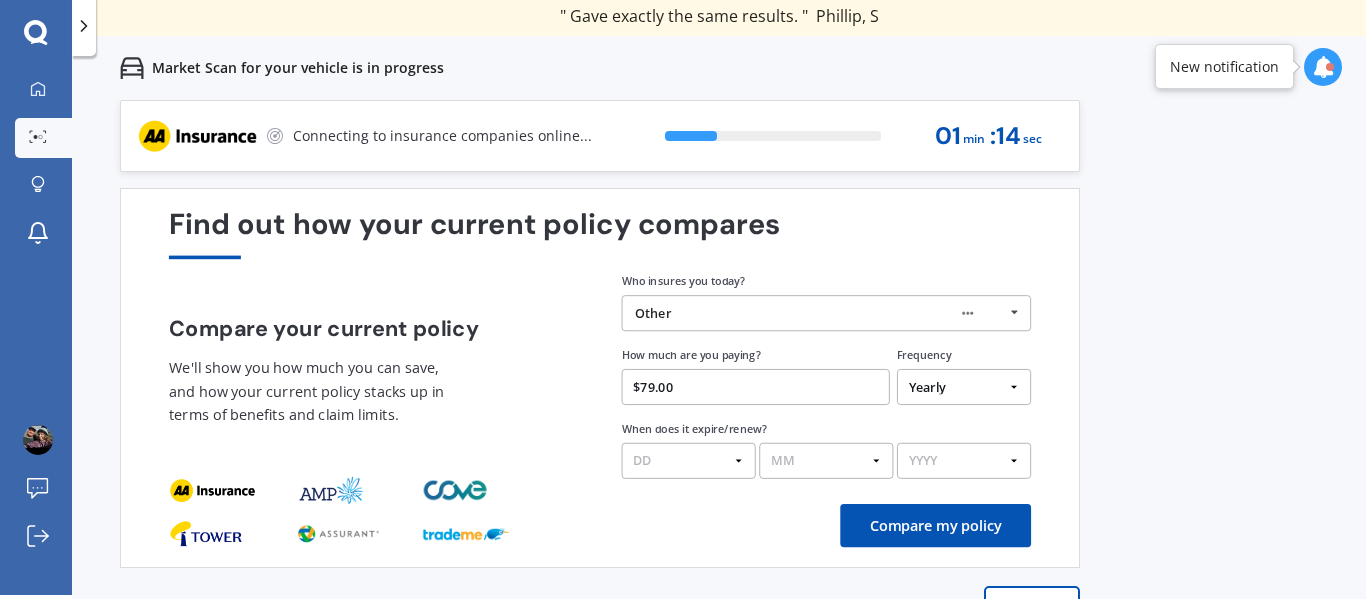 select on "Monthly" 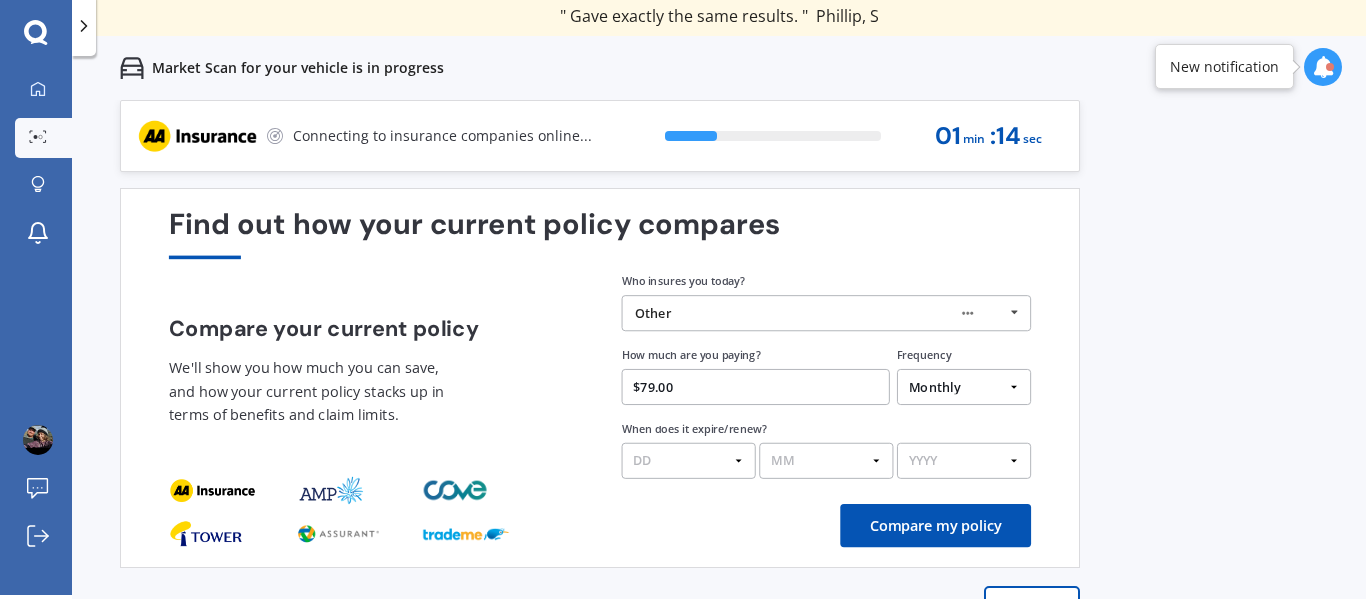 click on "Yearly Six-Monthly Quarterly Monthly Fortnightly Weekly One-Off" at bounding box center [964, 387] 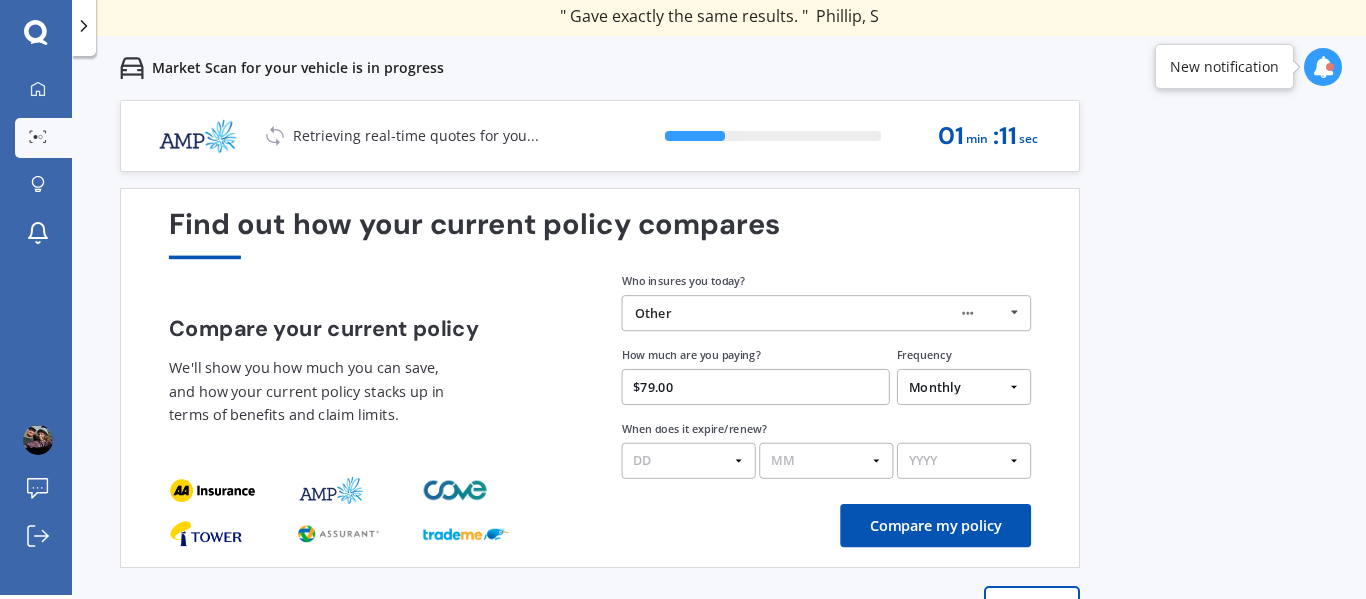 click on "DD 01 02 03 04 05 06 07 08 09 10 11 12 13 14 15 16 17 18 19 20 21 22 23 24 25 26 27 28 29 30 31" at bounding box center (689, 461) 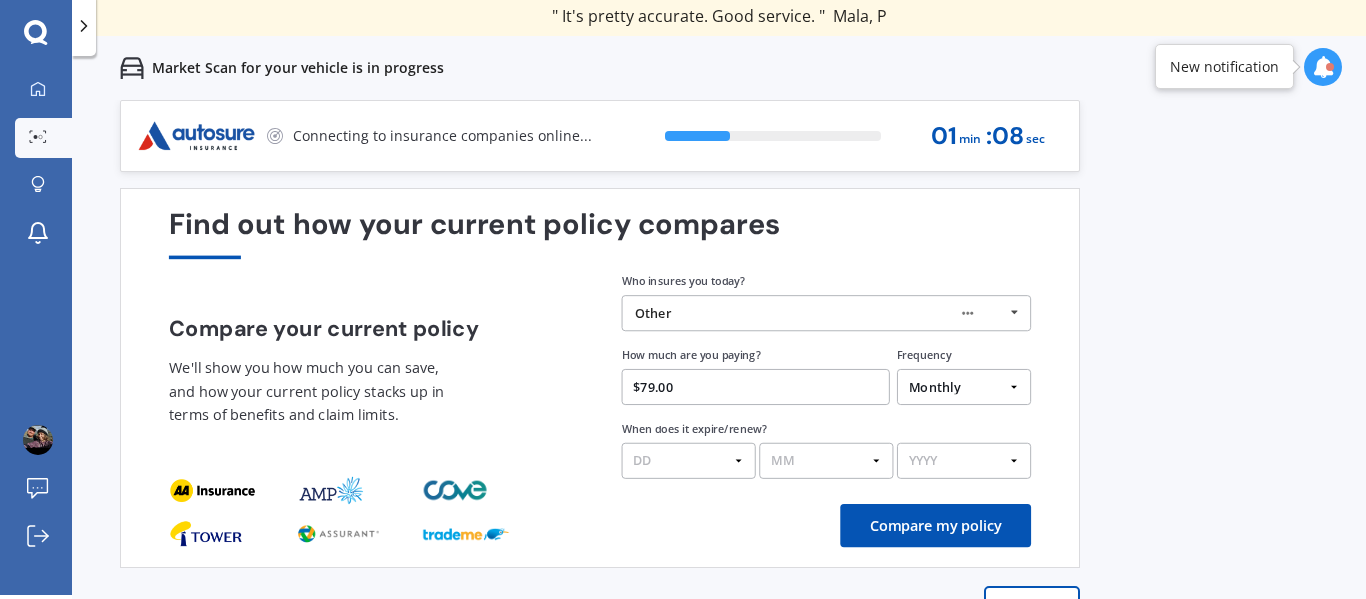 click on "Find out how your current policy compares" at bounding box center (600, 233) 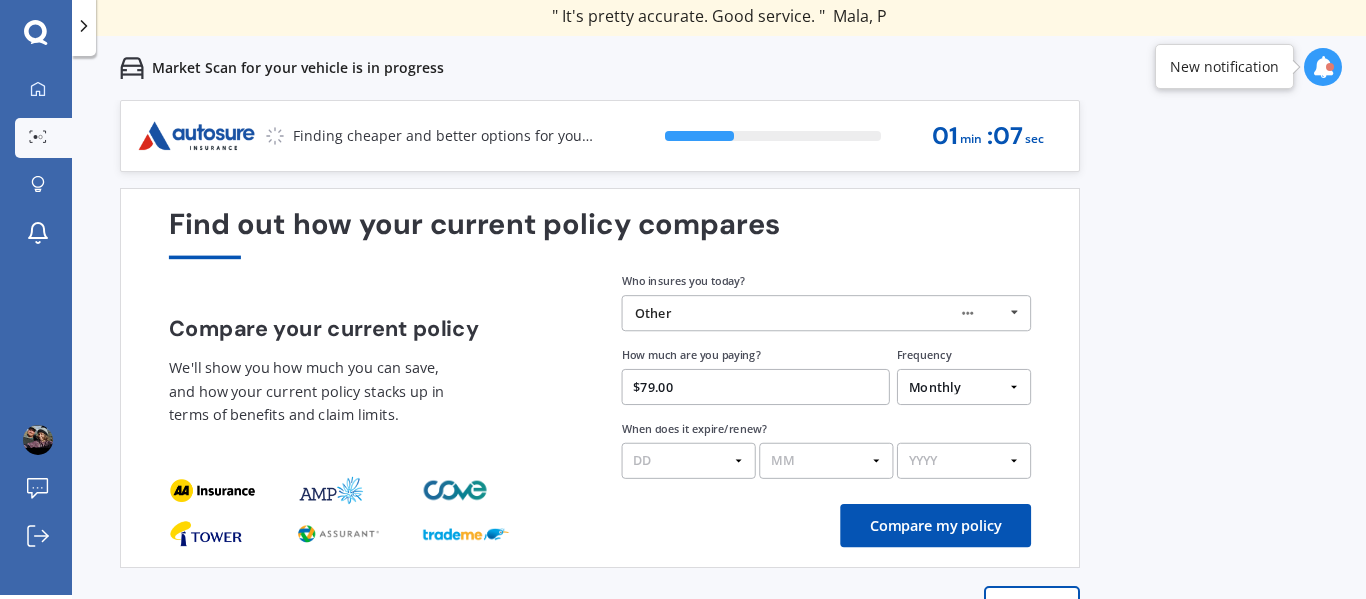 click on "Compare my policy" at bounding box center [935, 525] 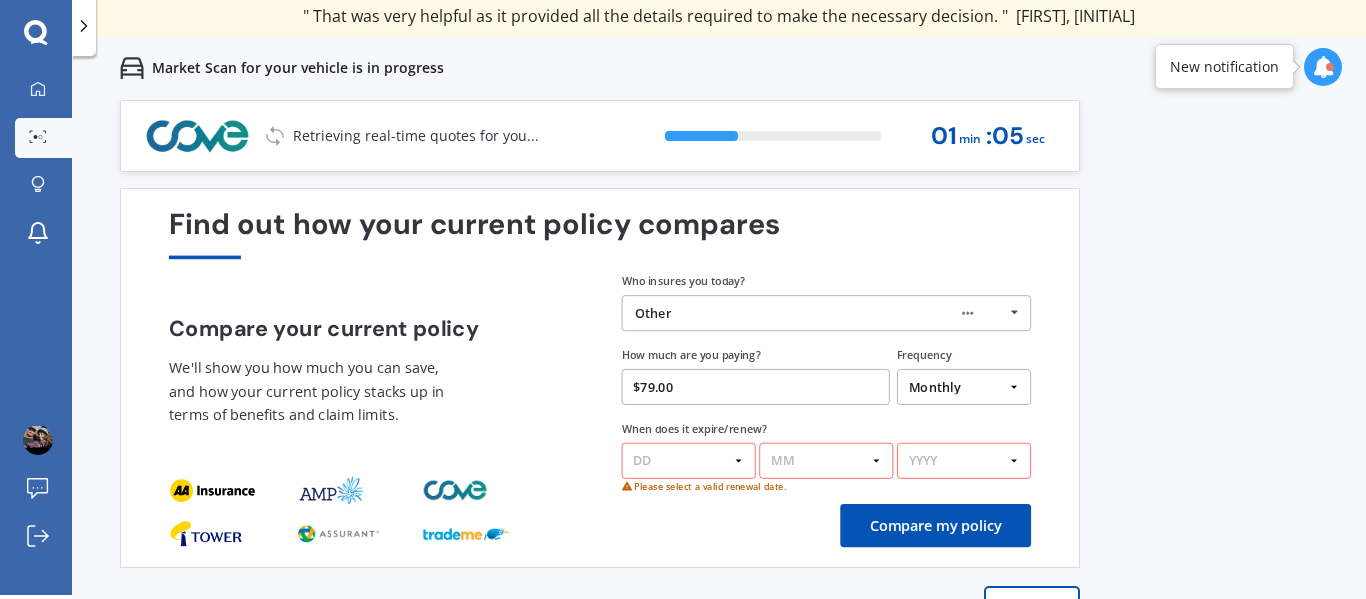 click on "DD 01 02 03 04 05 06 07 08 09 10 11 12 13 14 15 16 17 18 19 20 21 22 23 24 25 26 27 28 29 30 31" at bounding box center (689, 461) 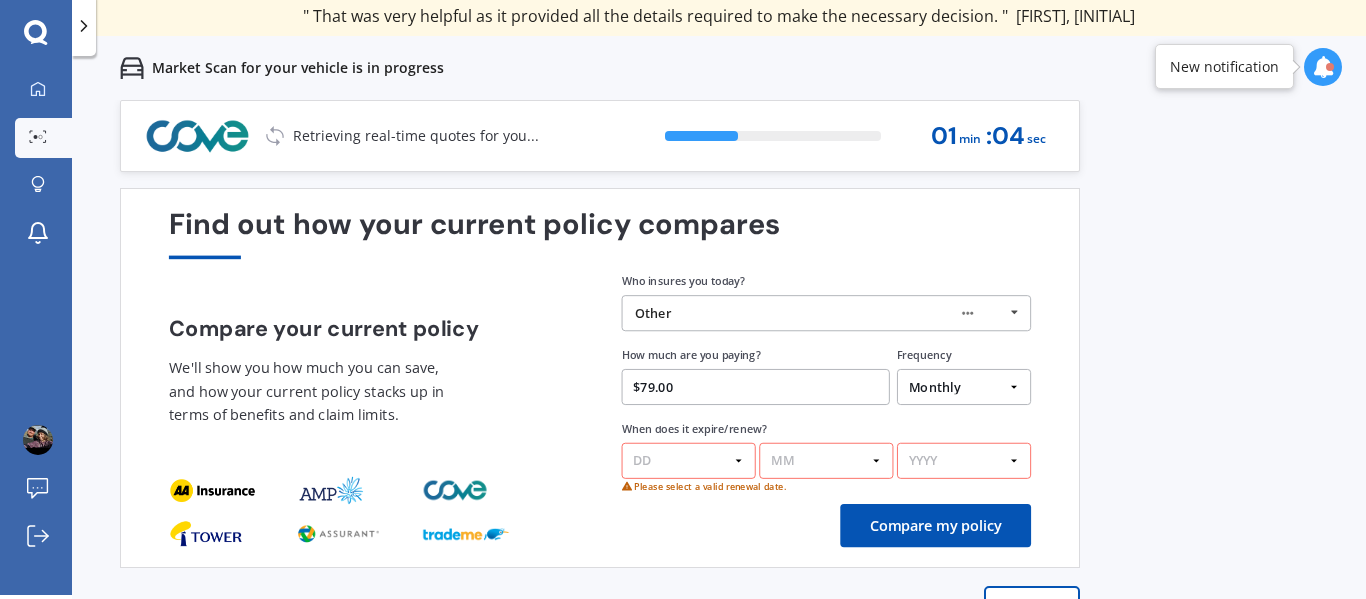 select on "10" 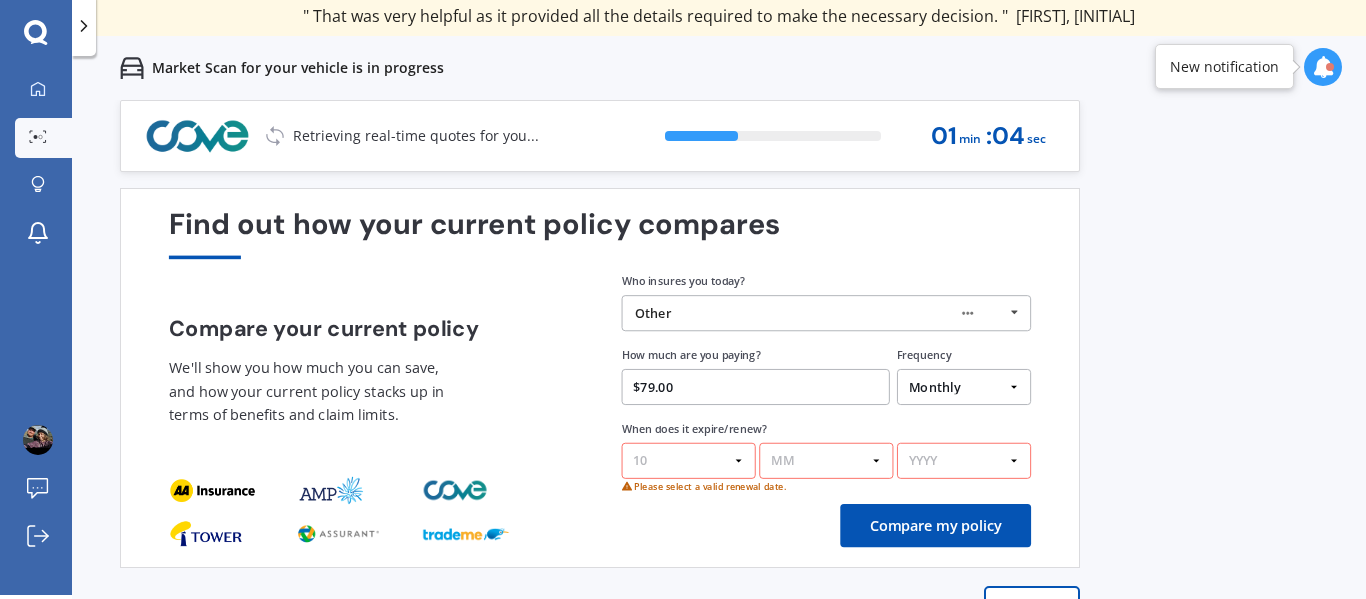 click on "DD 01 02 03 04 05 06 07 08 09 10 11 12 13 14 15 16 17 18 19 20 21 22 23 24 25 26 27 28 29 30 31" at bounding box center (689, 461) 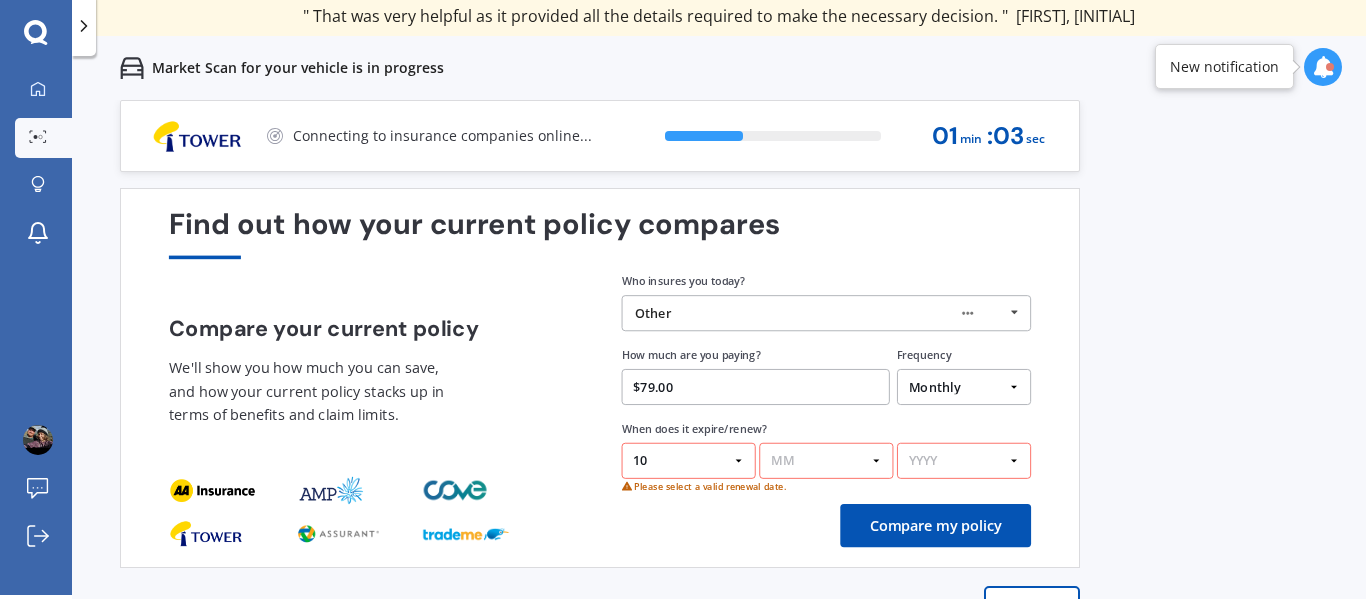 click on "MM 01 02 03 04 05 06 07 08 09 10 11 12" at bounding box center [826, 461] 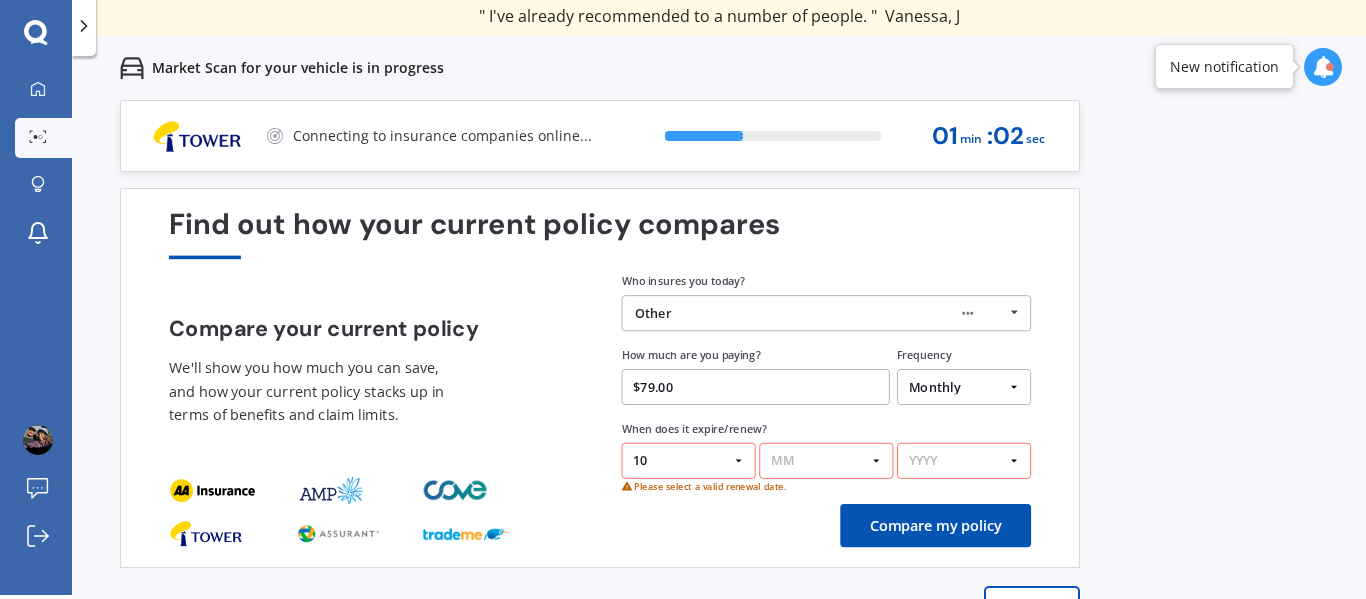 select on "06" 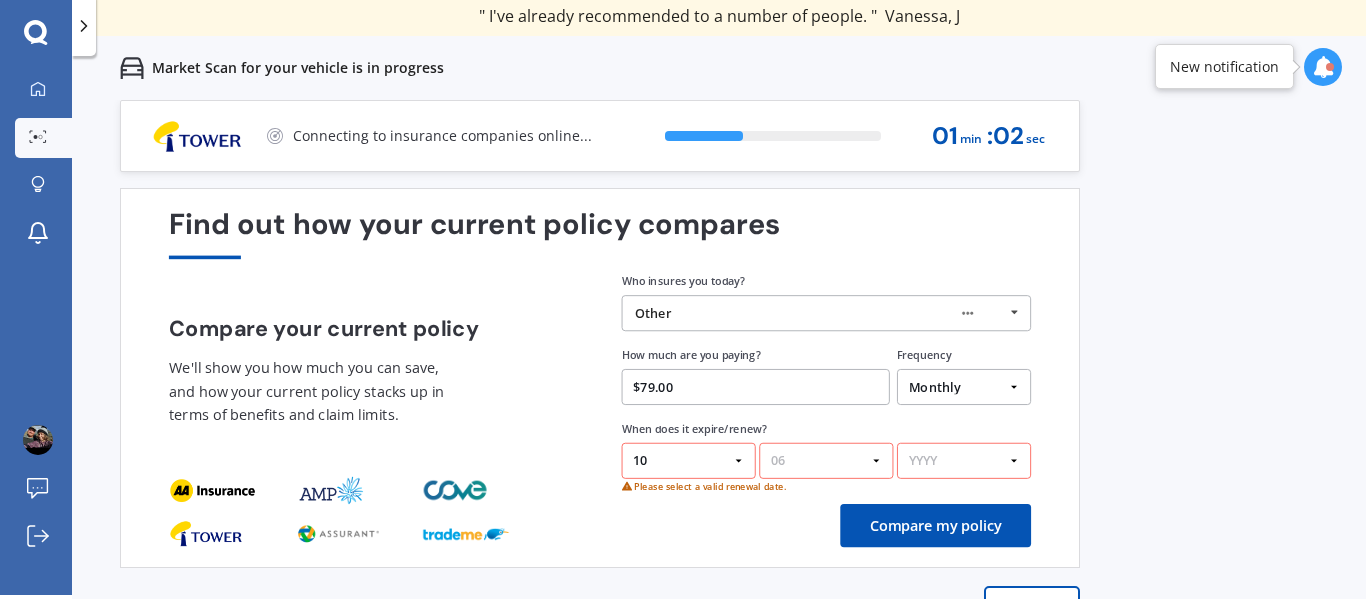 click on "MM 01 02 03 04 05 06 07 08 09 10 11 12" at bounding box center [826, 461] 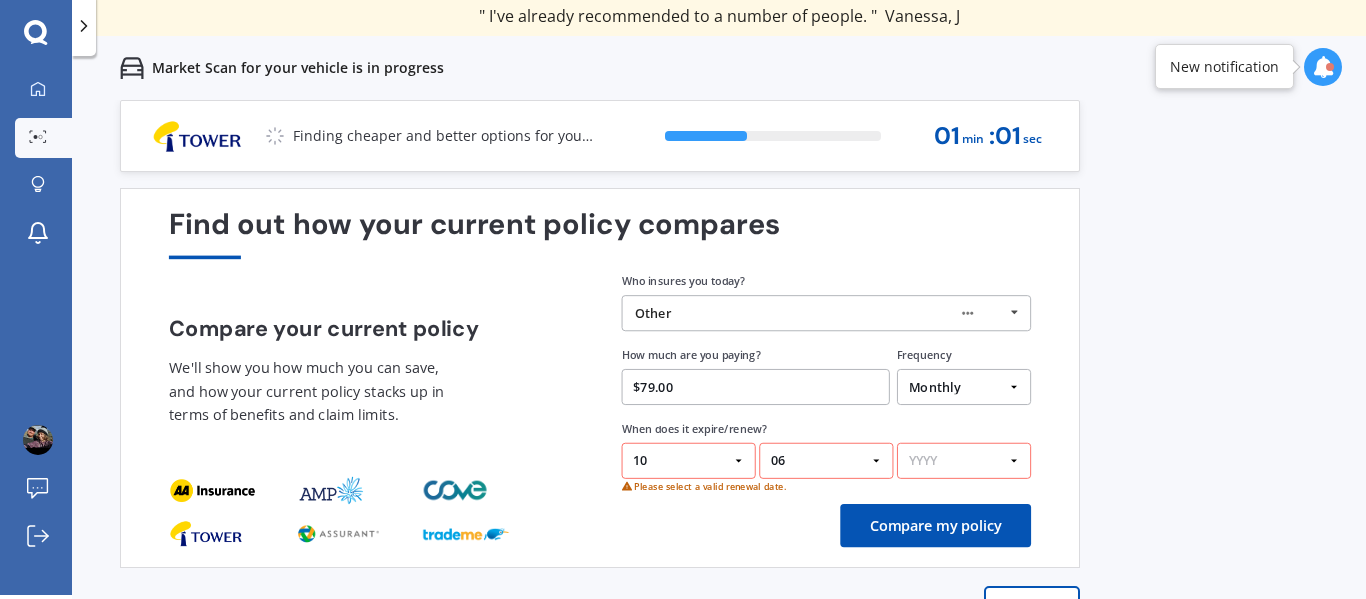 click on "YYYY 2026 2025 2024" at bounding box center (964, 461) 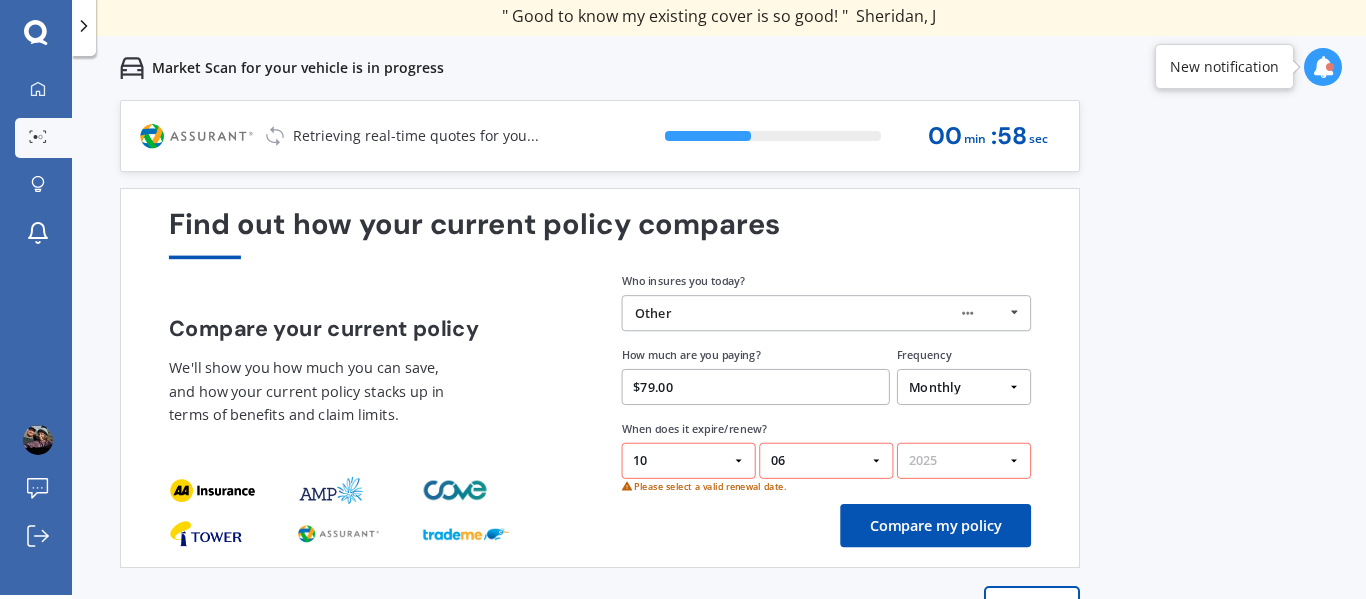 click on "YYYY 2026 2025 2024" at bounding box center (964, 461) 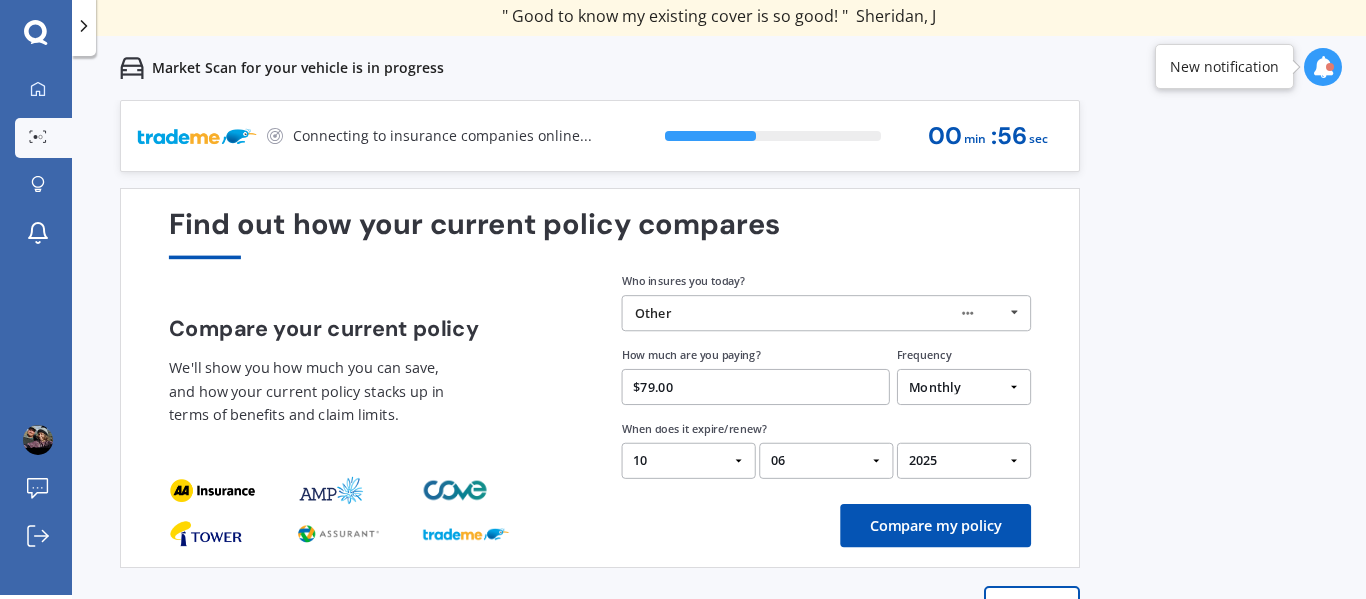 click on "YYYY 2026 2025 2024" at bounding box center [964, 461] 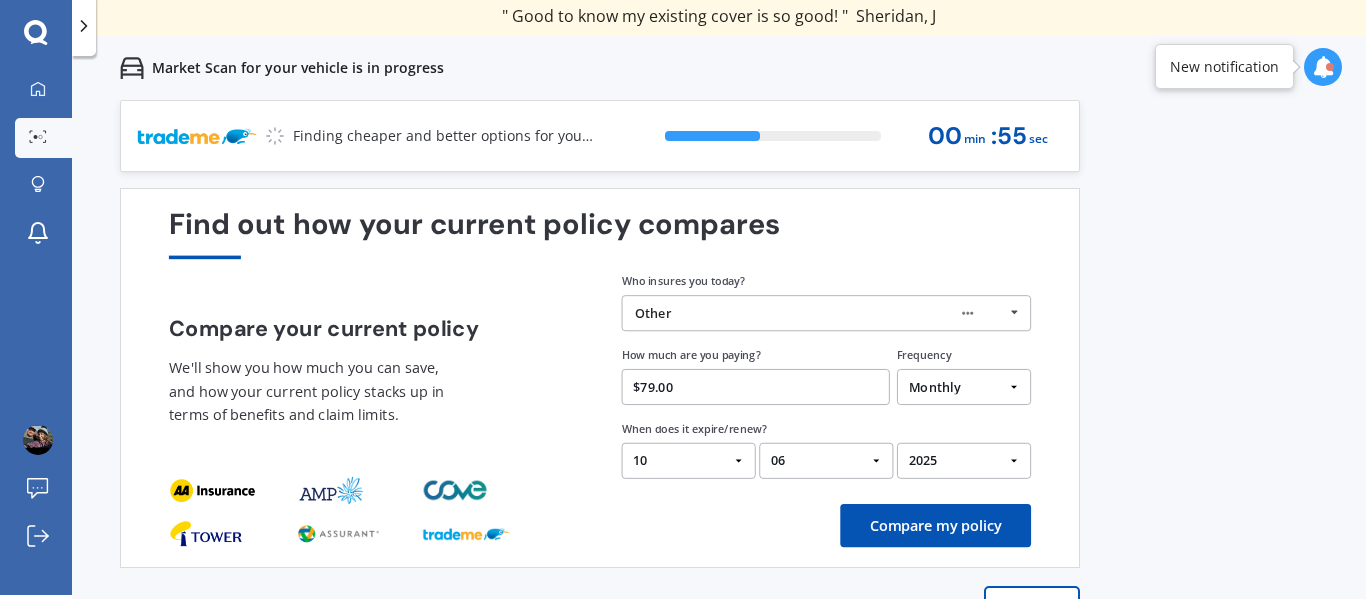 select on "2026" 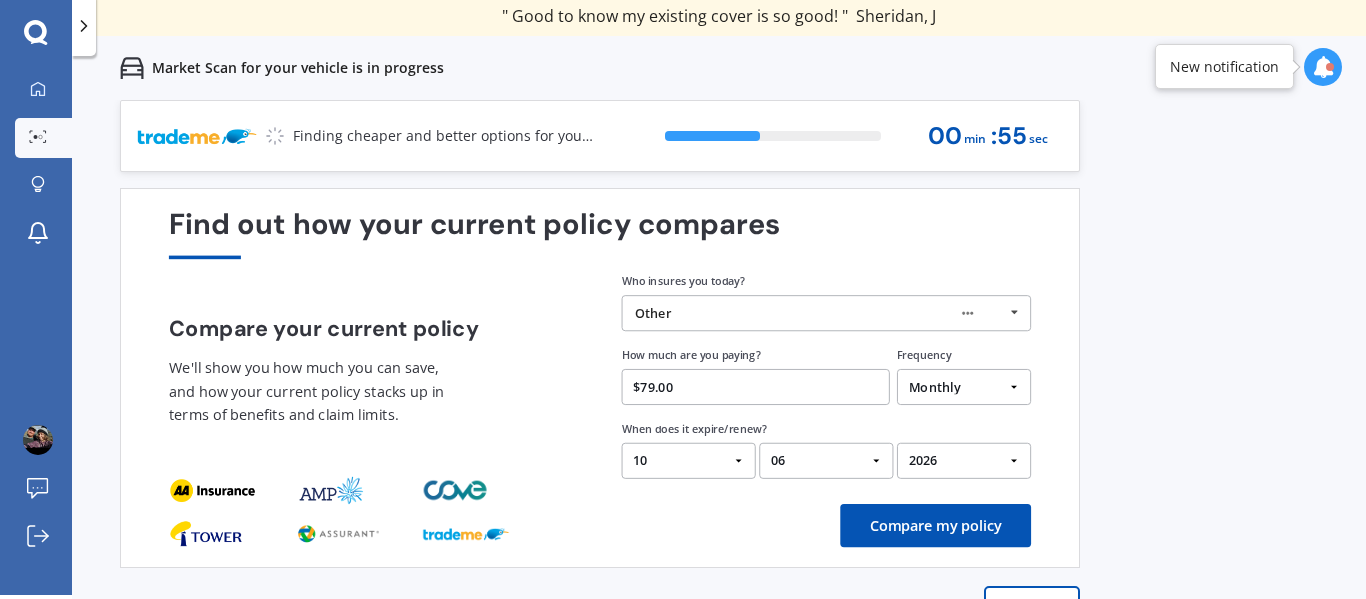 click on "YYYY 2026 2025 2024" at bounding box center (964, 461) 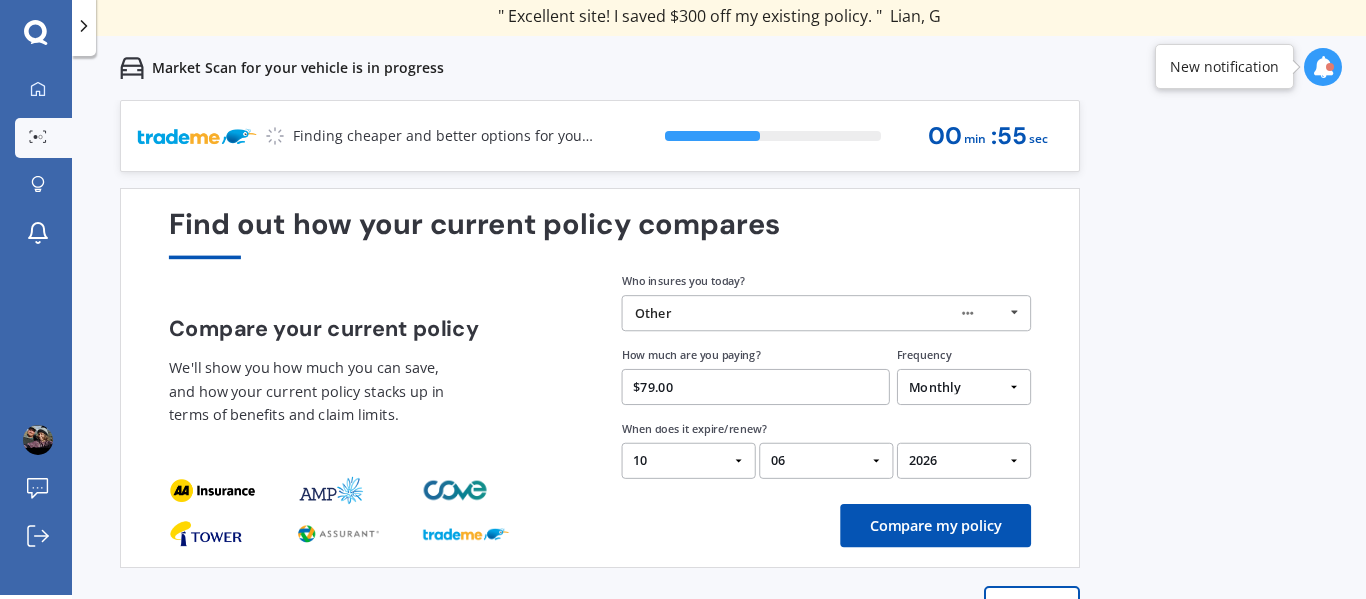 click on "Compare my policy" at bounding box center [935, 525] 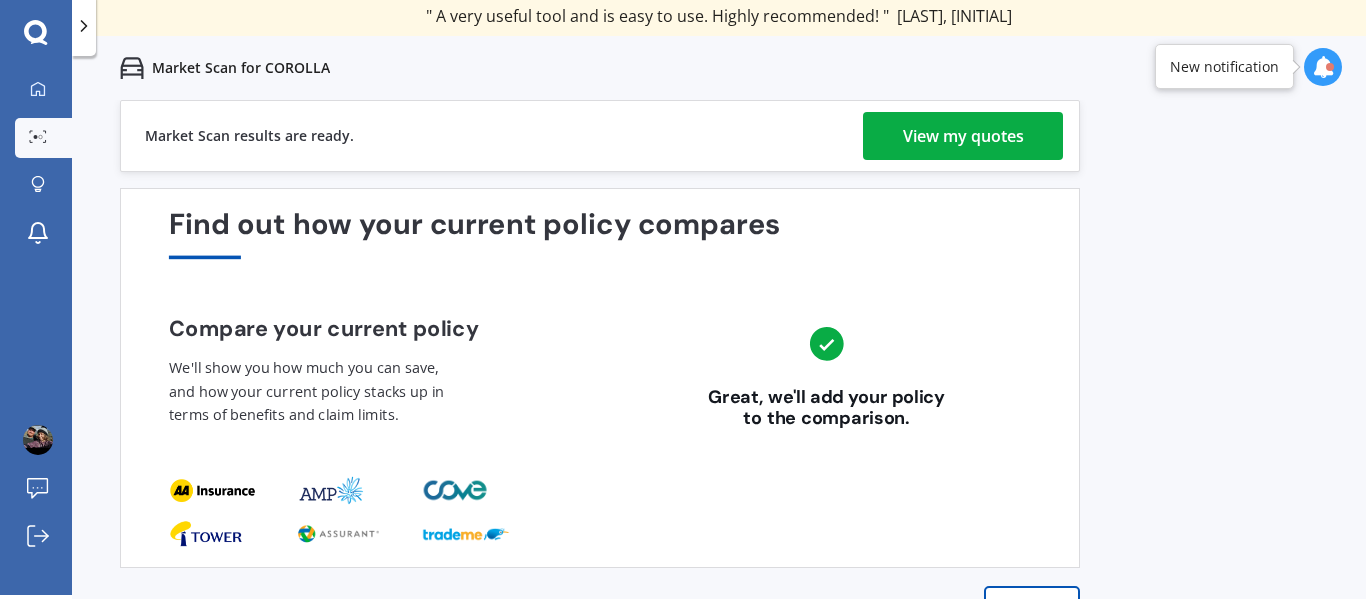click on "View my quotes" at bounding box center (963, 136) 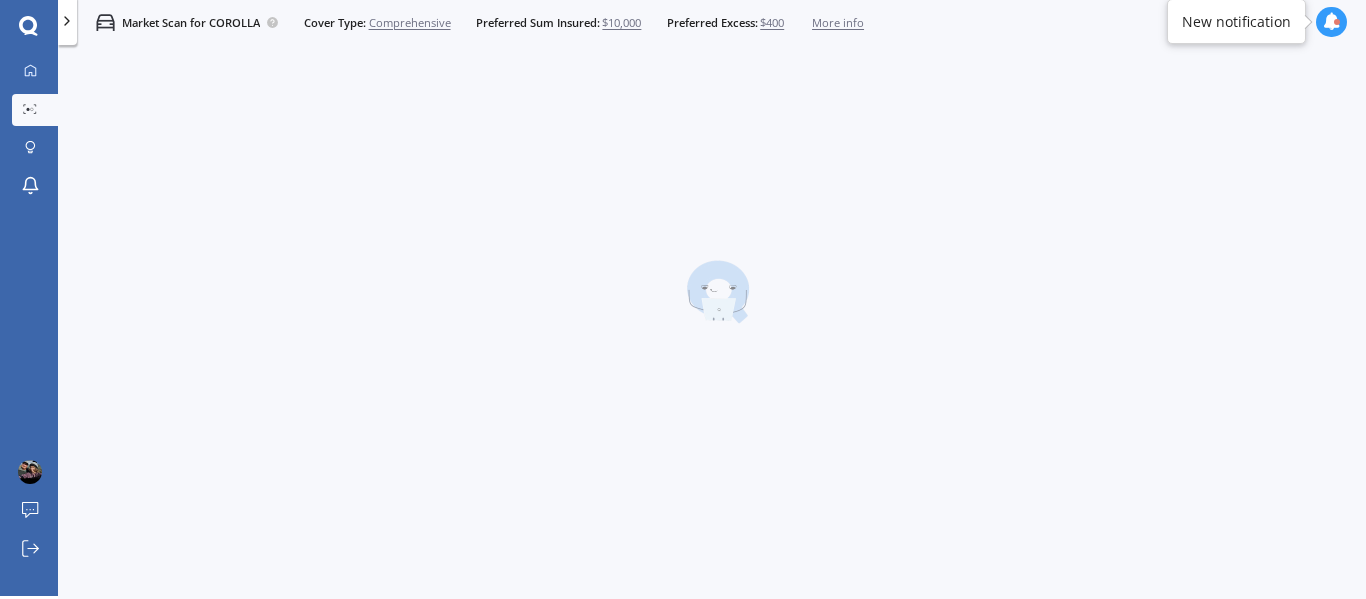 scroll, scrollTop: 3, scrollLeft: 0, axis: vertical 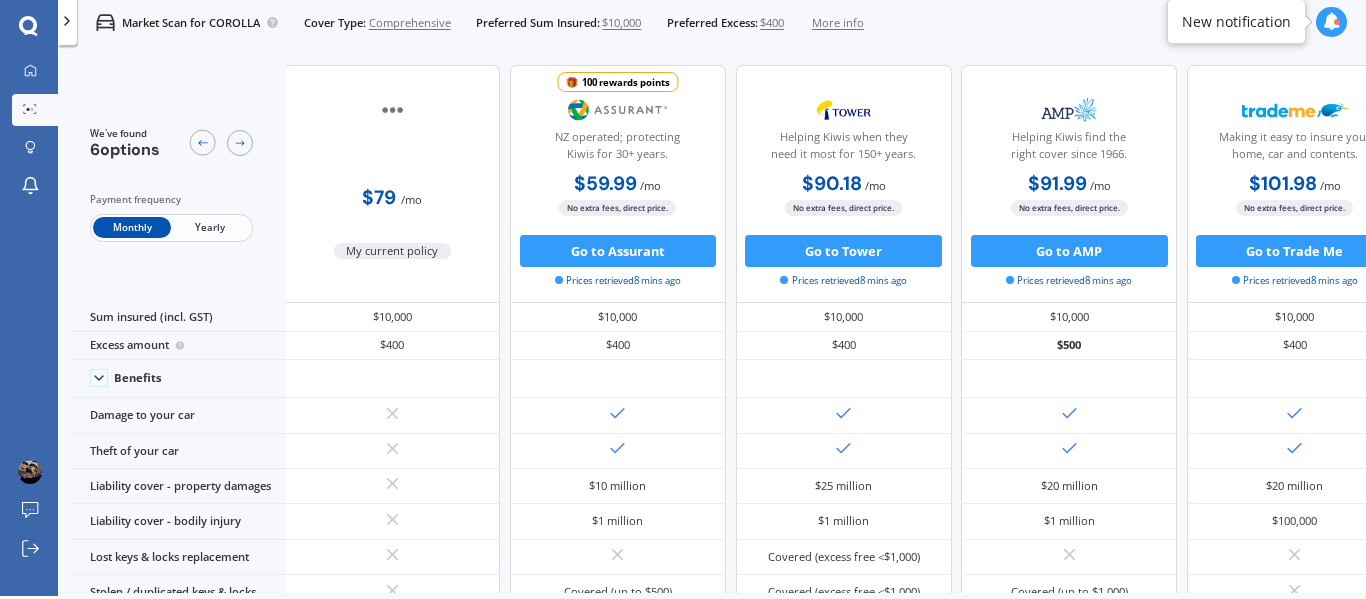click on "Comprehensive" at bounding box center [410, 23] 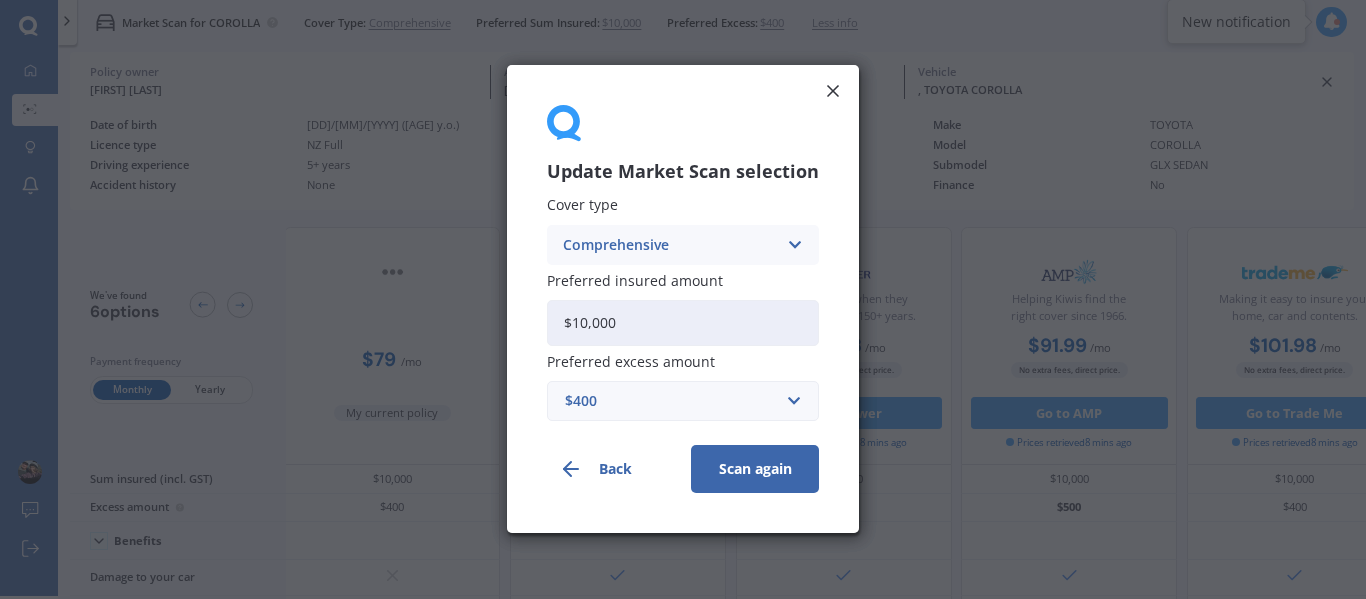 click at bounding box center (794, 245) 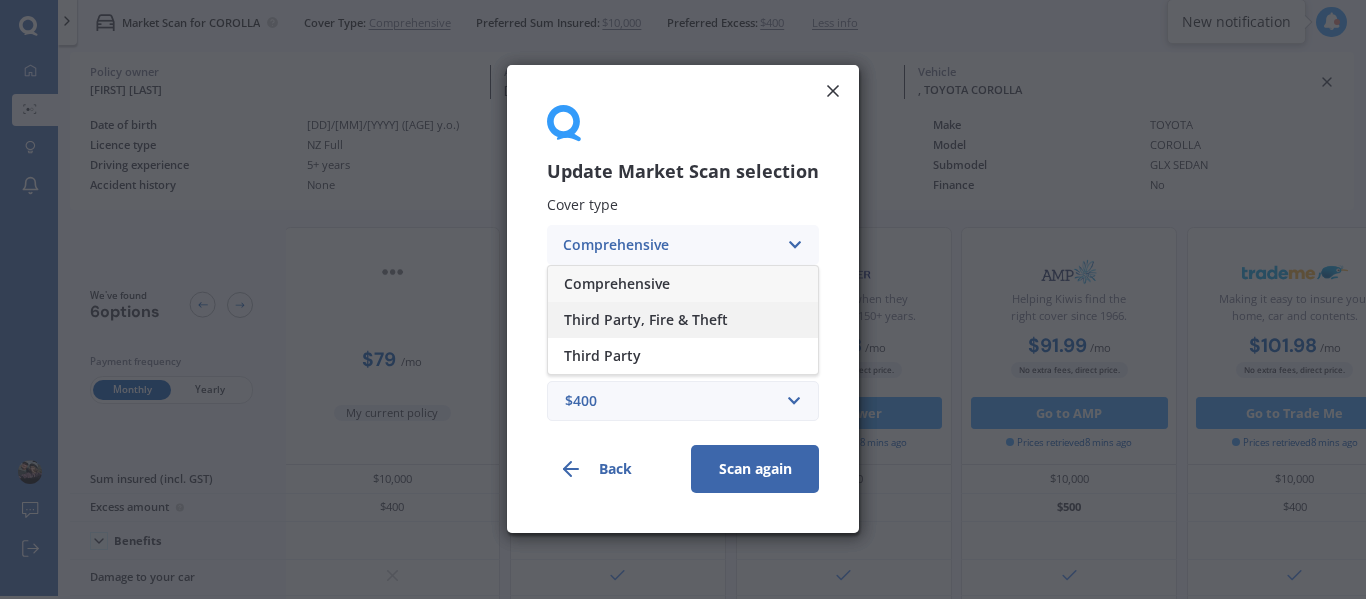 click on "Third Party, Fire & Theft" at bounding box center (683, 320) 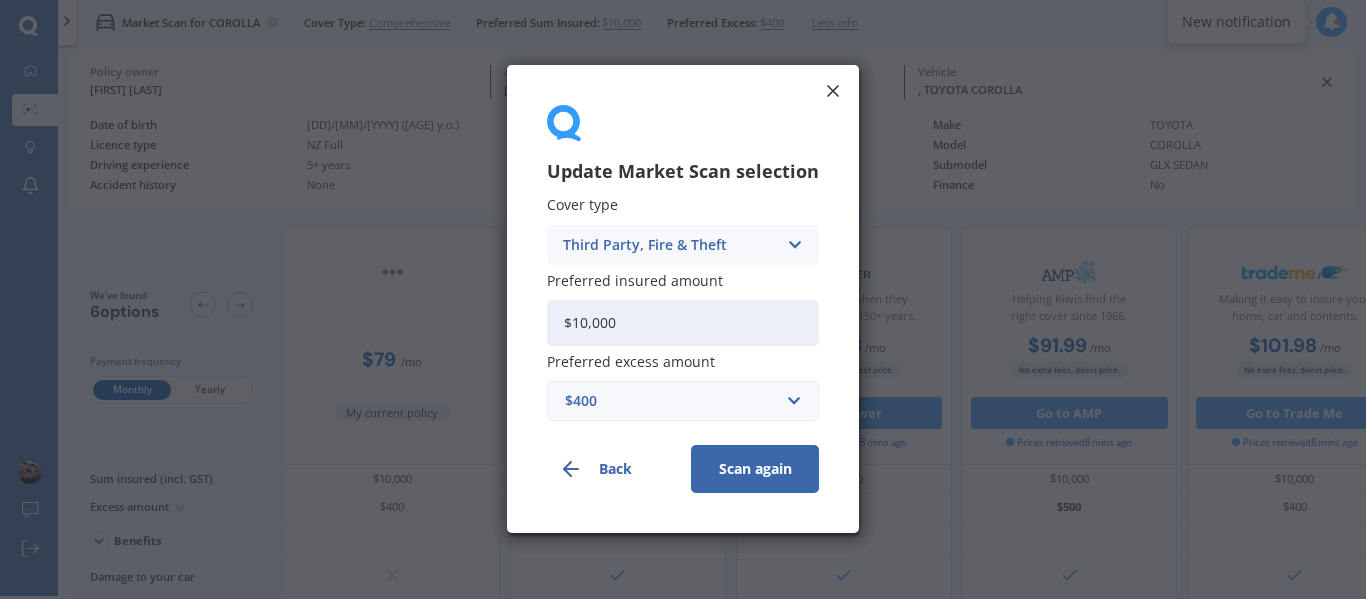 click on "Scan again" at bounding box center [755, 470] 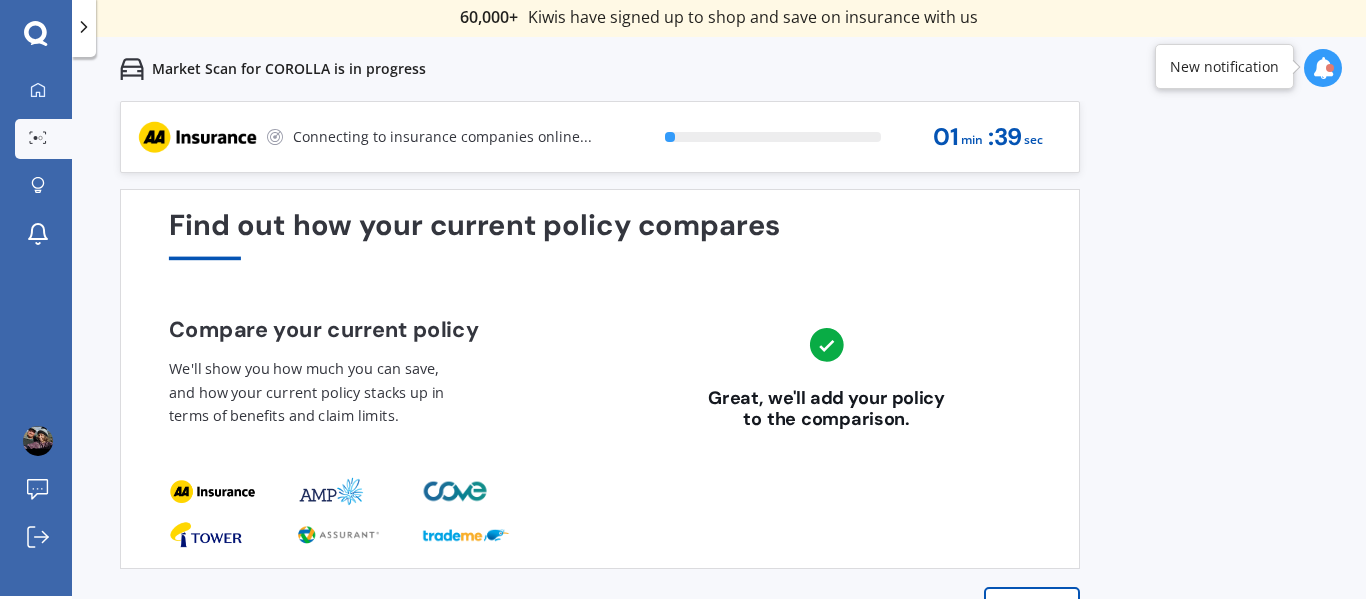 scroll, scrollTop: 4, scrollLeft: 0, axis: vertical 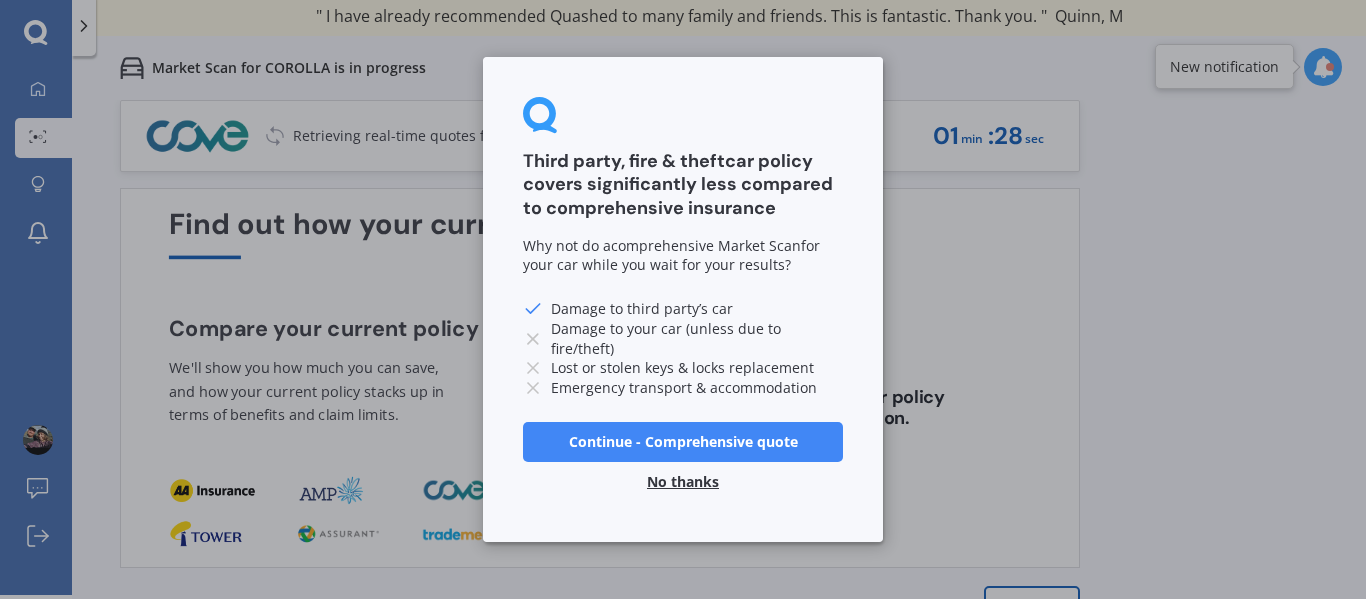 click on "No thanks" at bounding box center (683, 482) 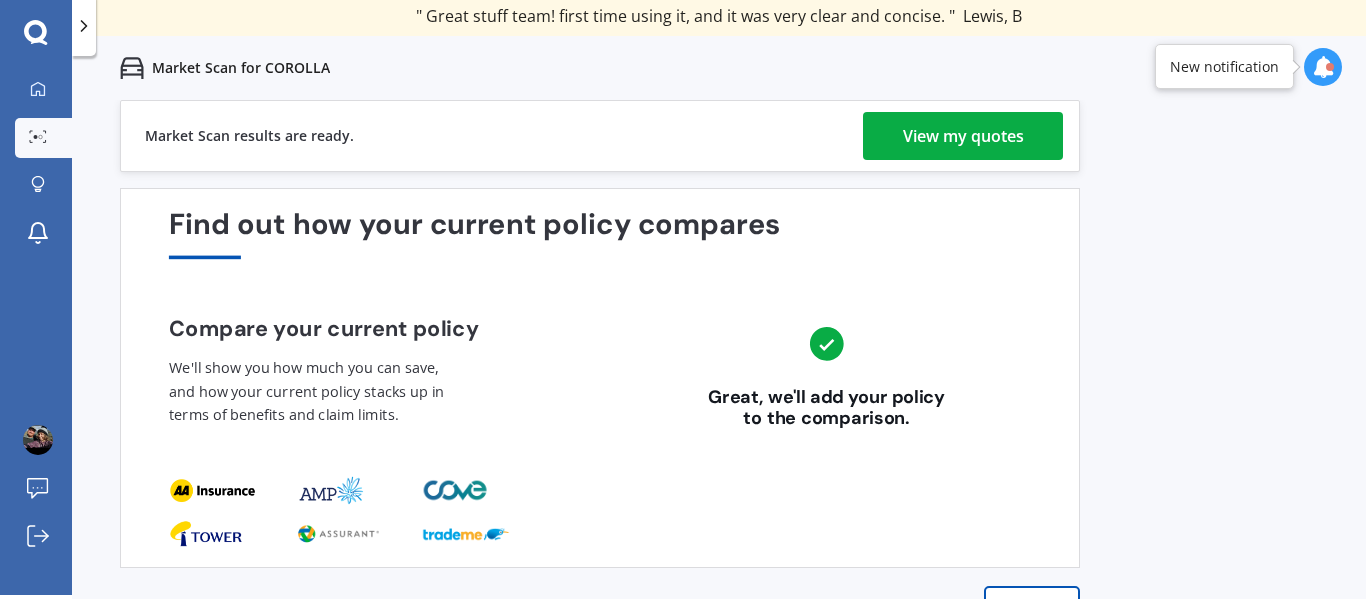 click on "View my quotes" at bounding box center (963, 136) 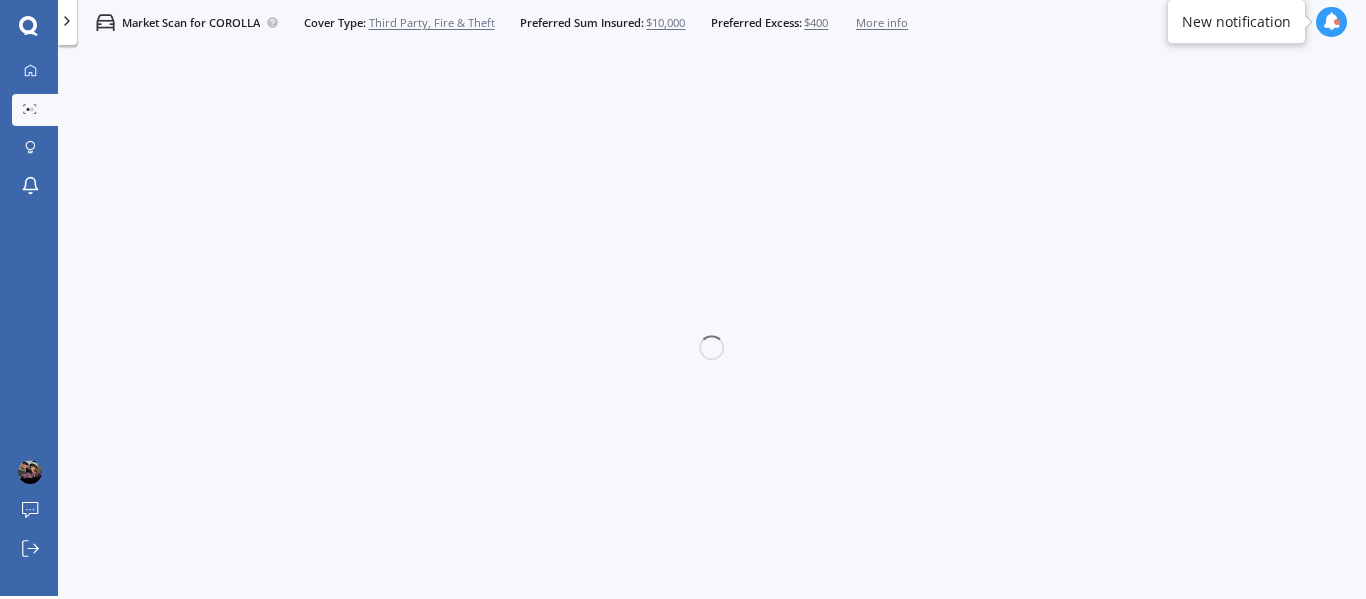 scroll, scrollTop: 3, scrollLeft: 0, axis: vertical 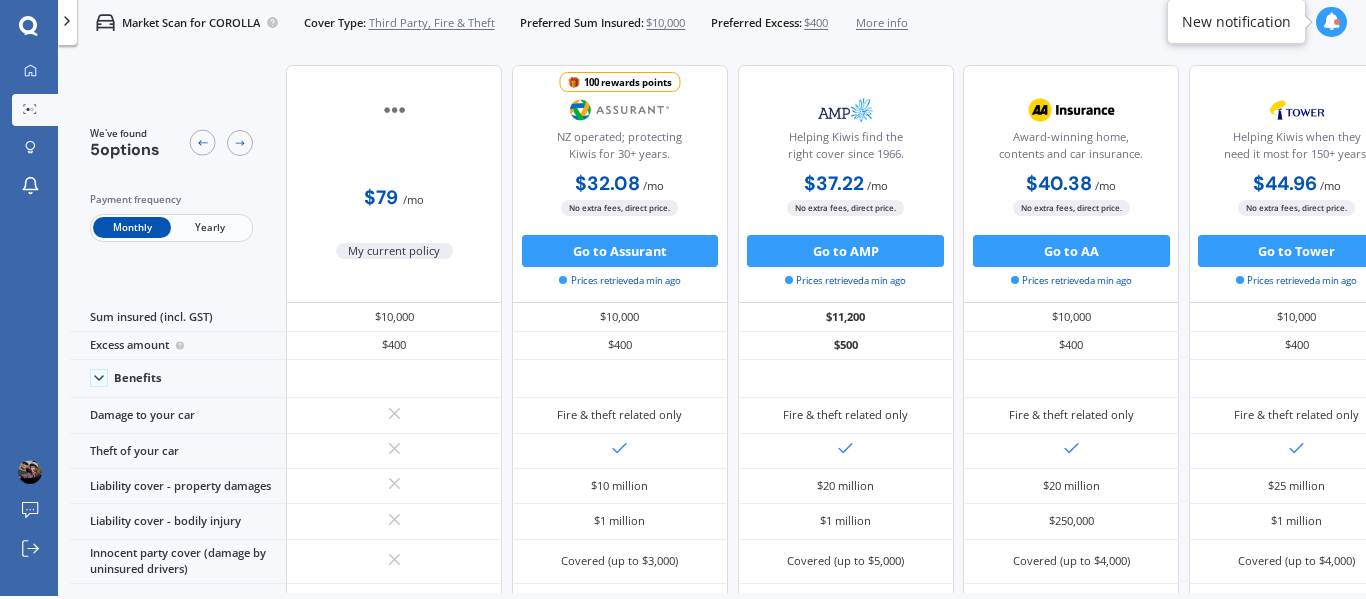 click on "Third Party, Fire & Theft" at bounding box center [432, 23] 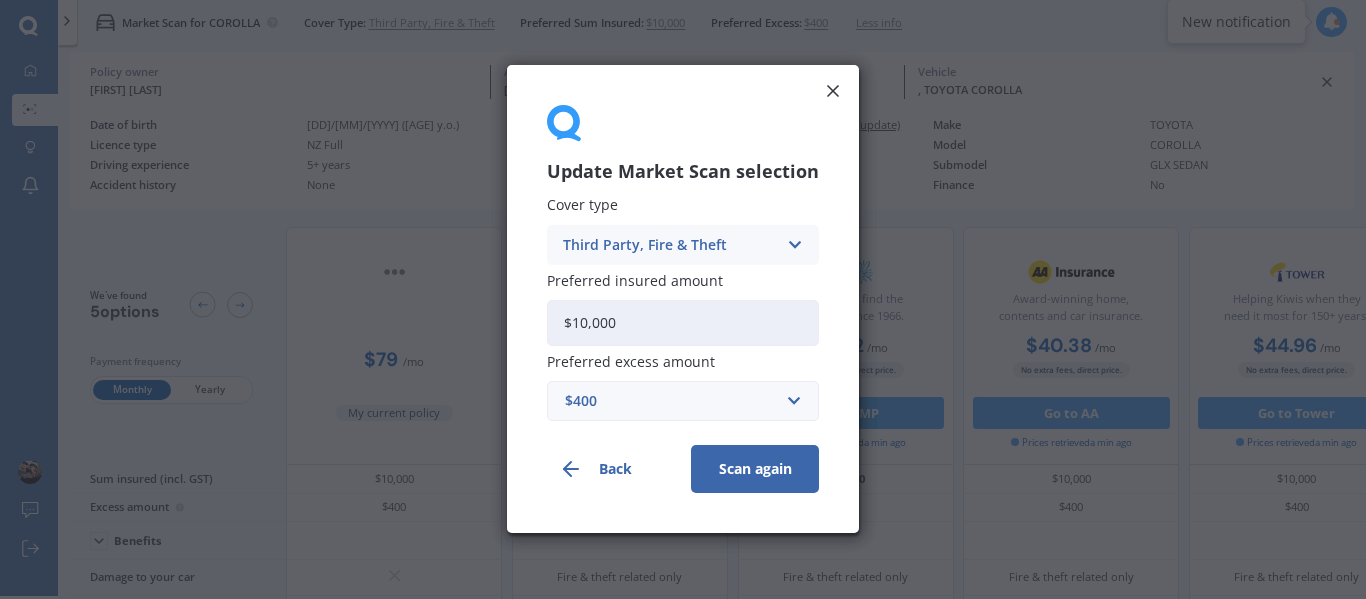 click at bounding box center (794, 245) 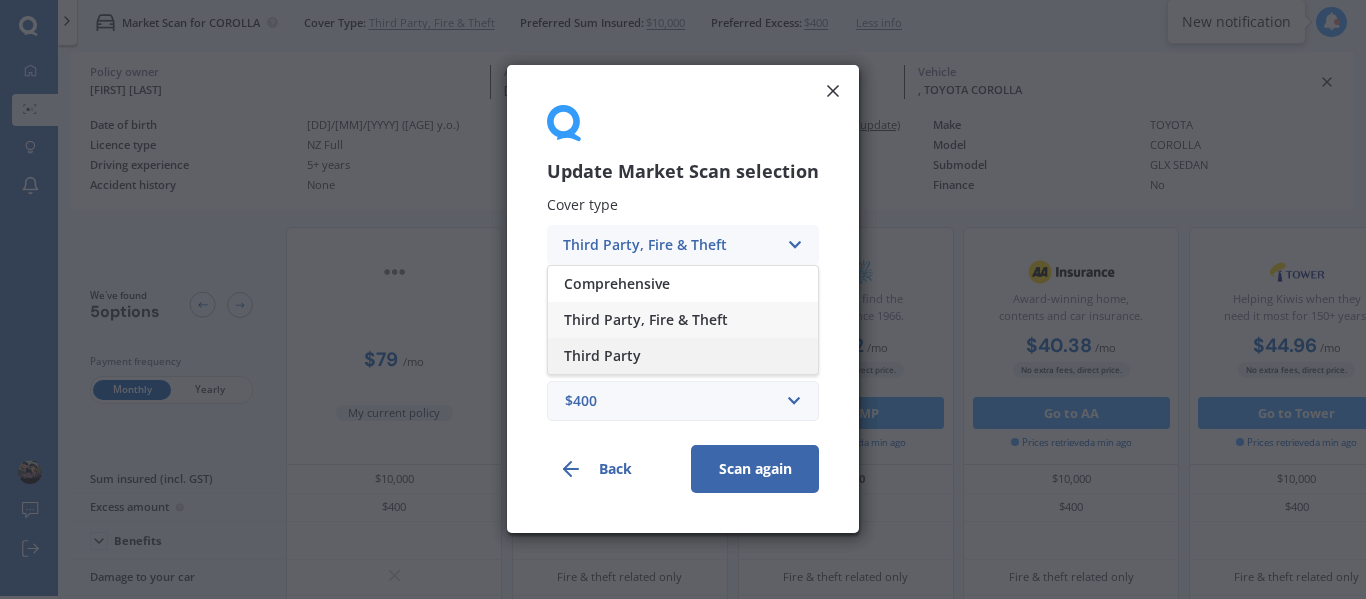 click on "Third Party" at bounding box center (683, 356) 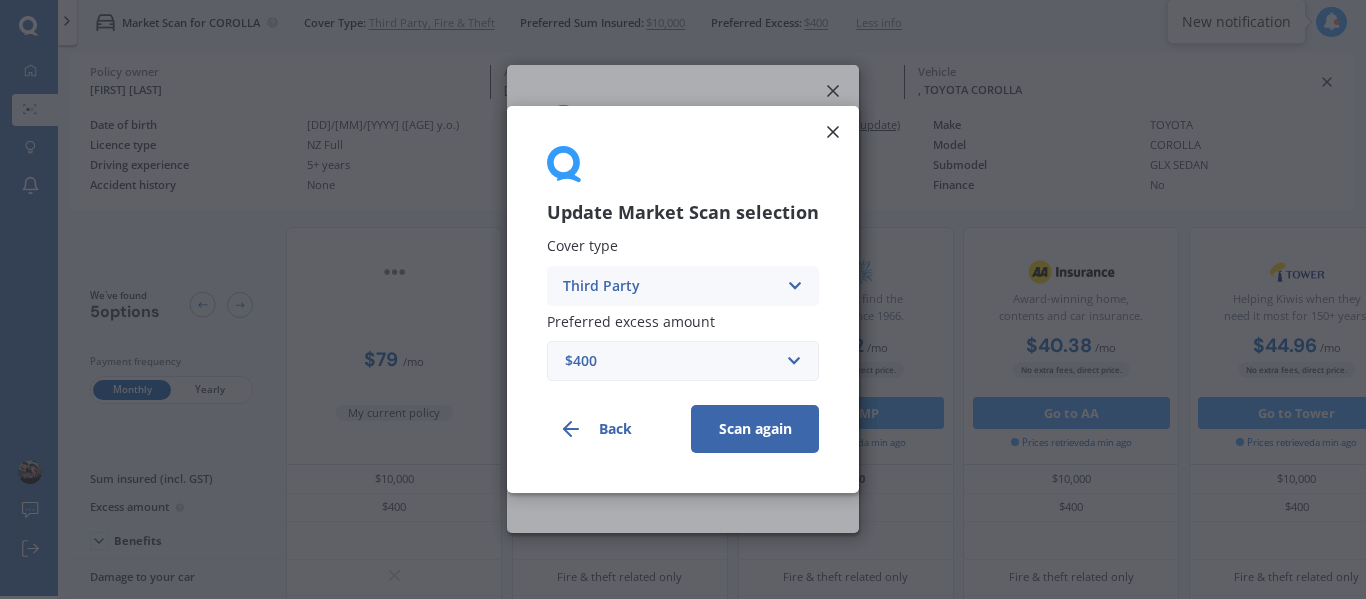 click on "Scan again" at bounding box center (755, 429) 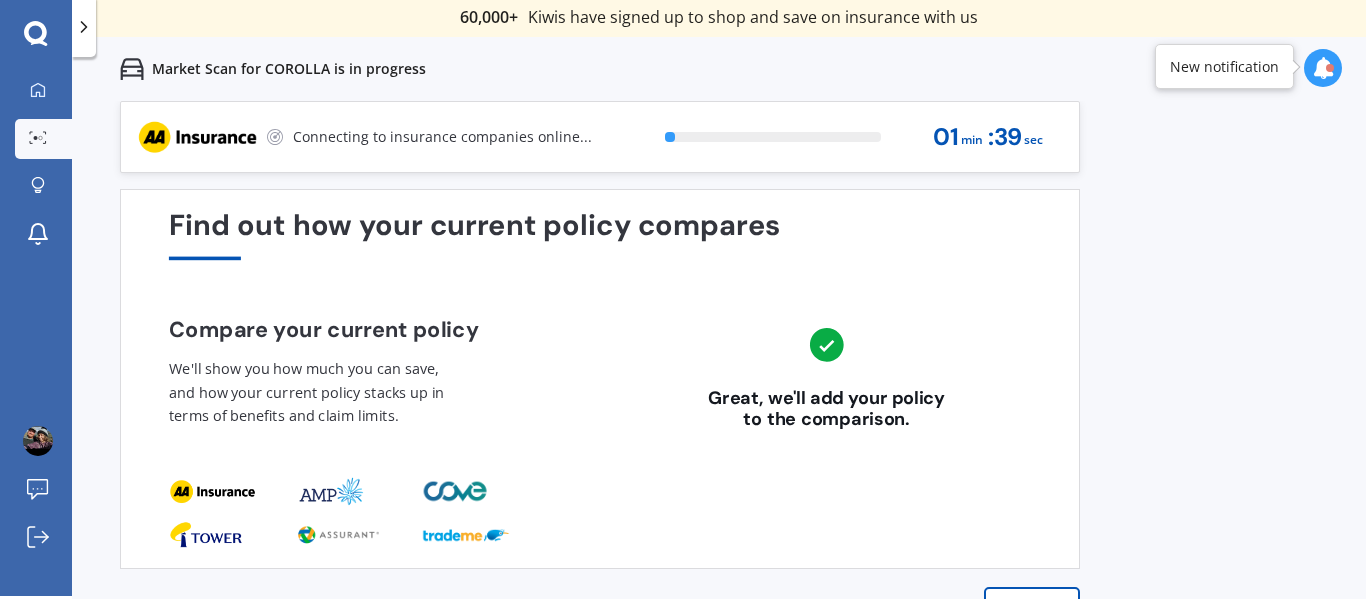 scroll, scrollTop: 4, scrollLeft: 0, axis: vertical 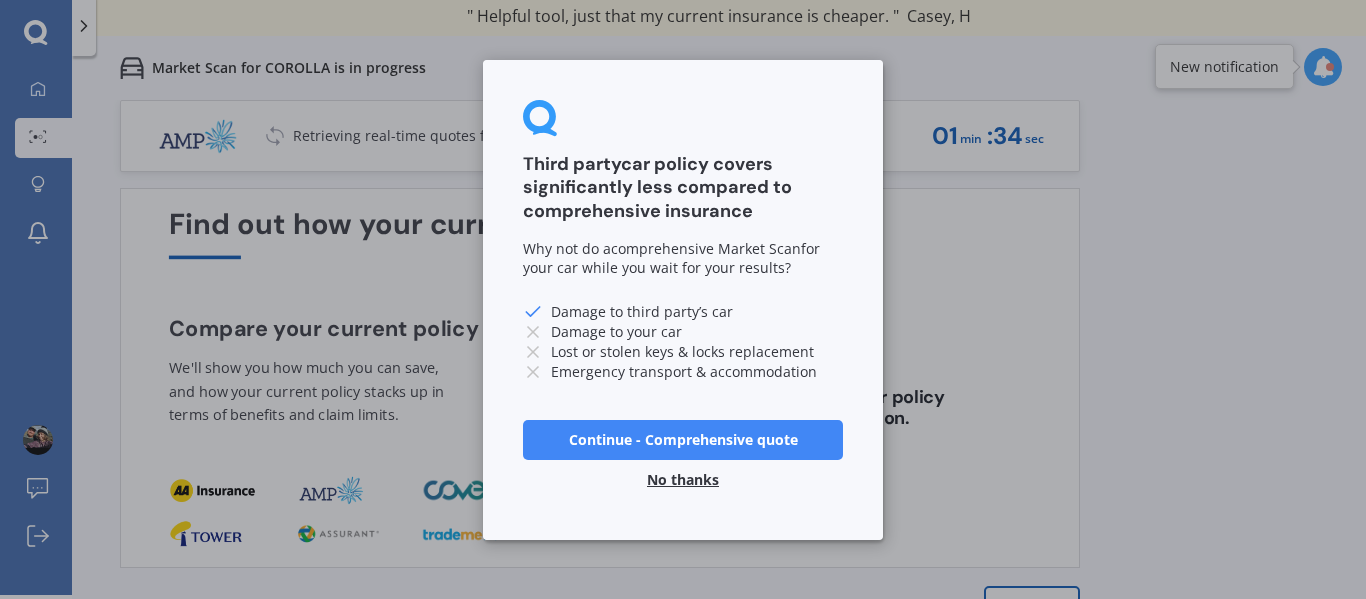 click on "No thanks" at bounding box center (683, 479) 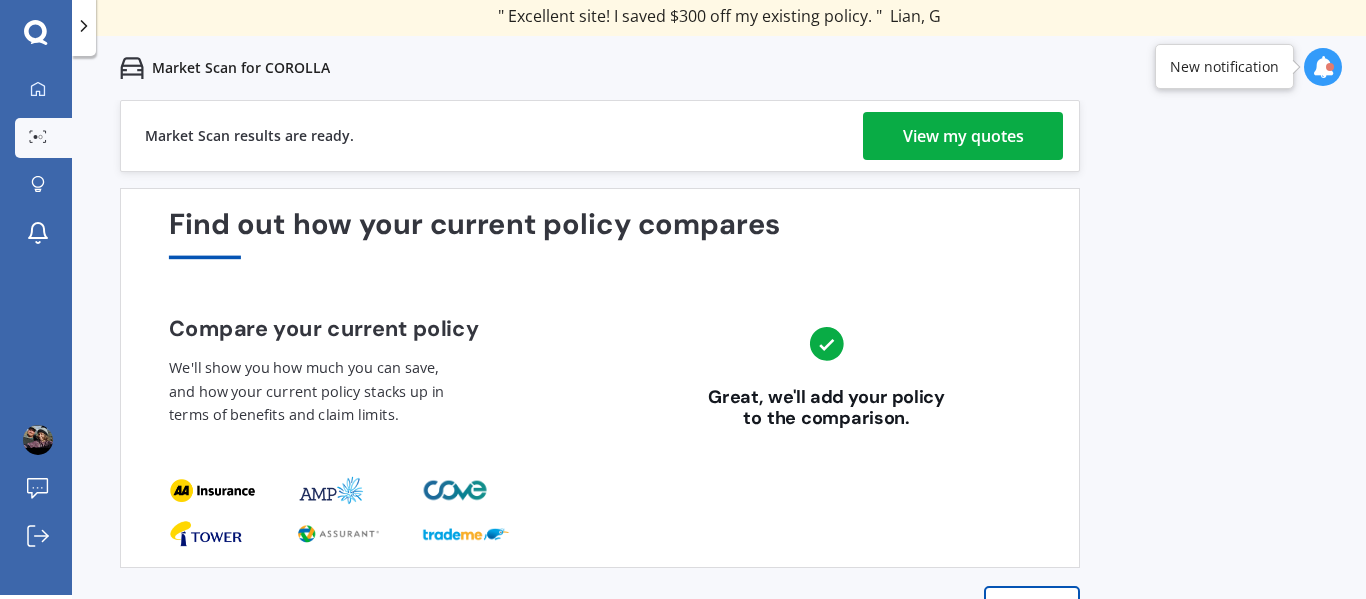 click on "View my quotes" at bounding box center [963, 136] 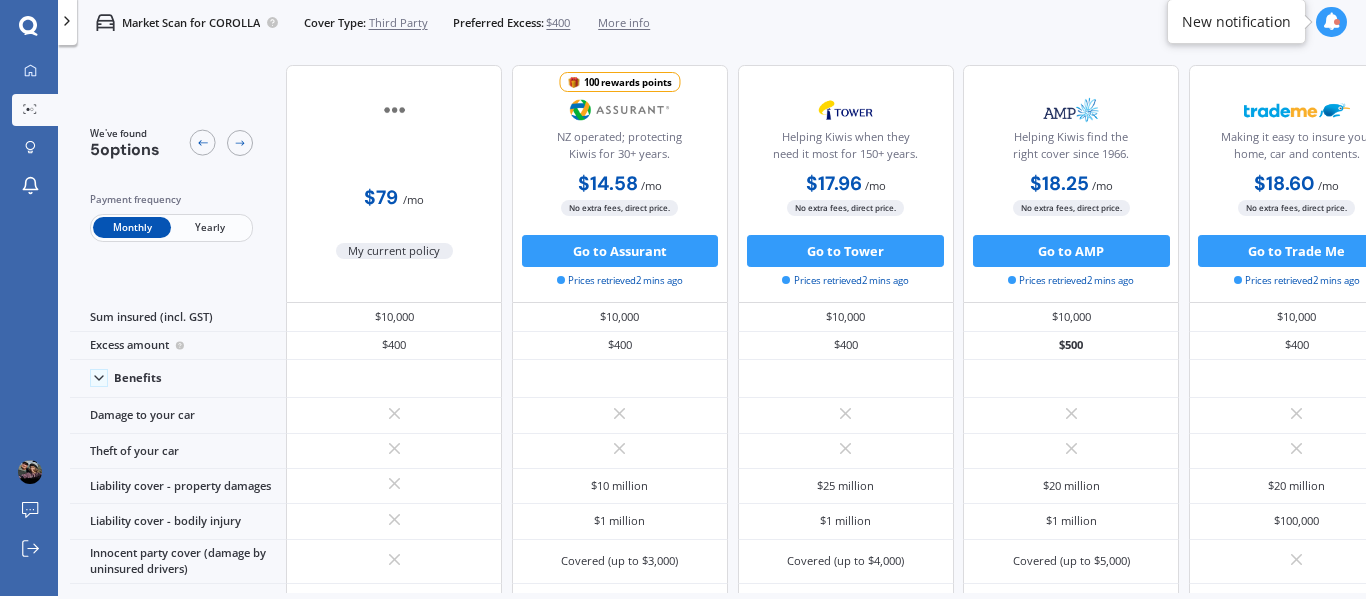 scroll, scrollTop: 3, scrollLeft: 0, axis: vertical 